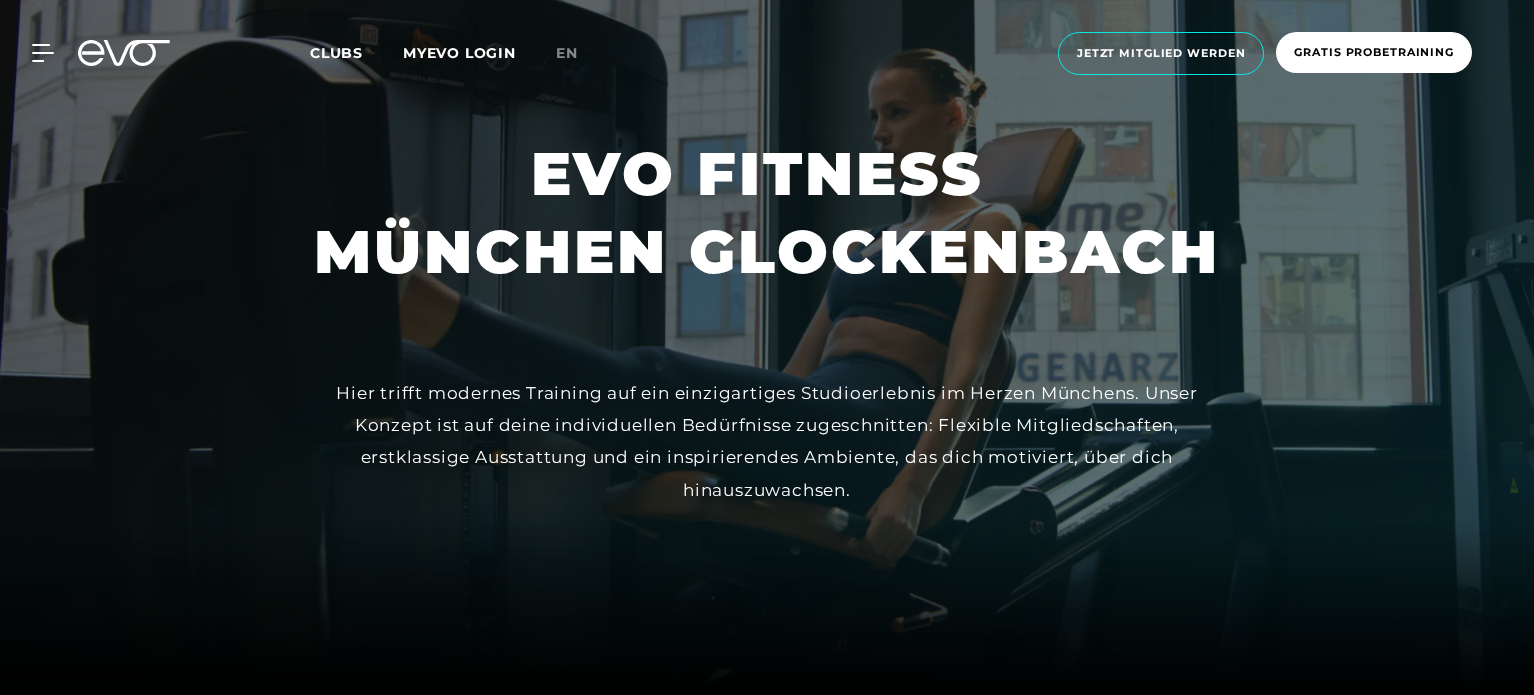 scroll, scrollTop: 0, scrollLeft: 0, axis: both 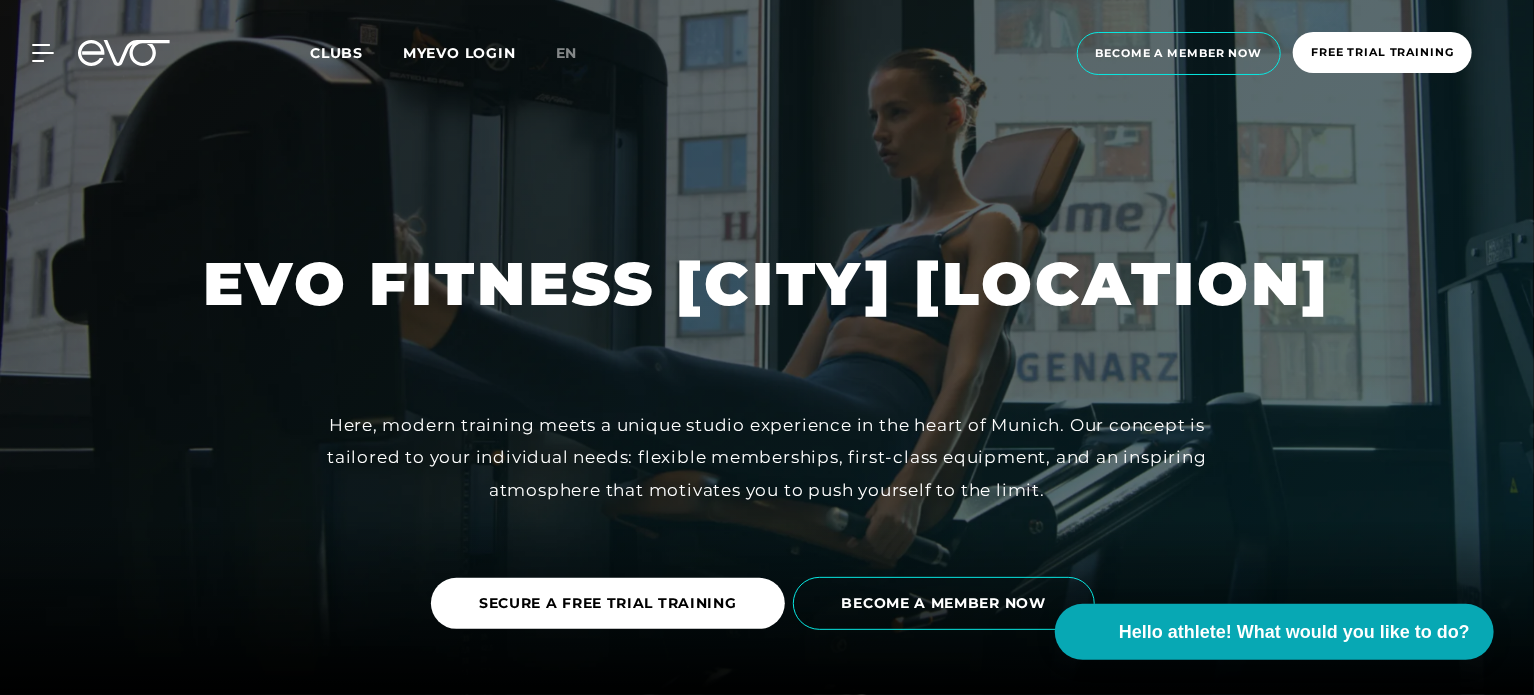 click at bounding box center (767, 347) 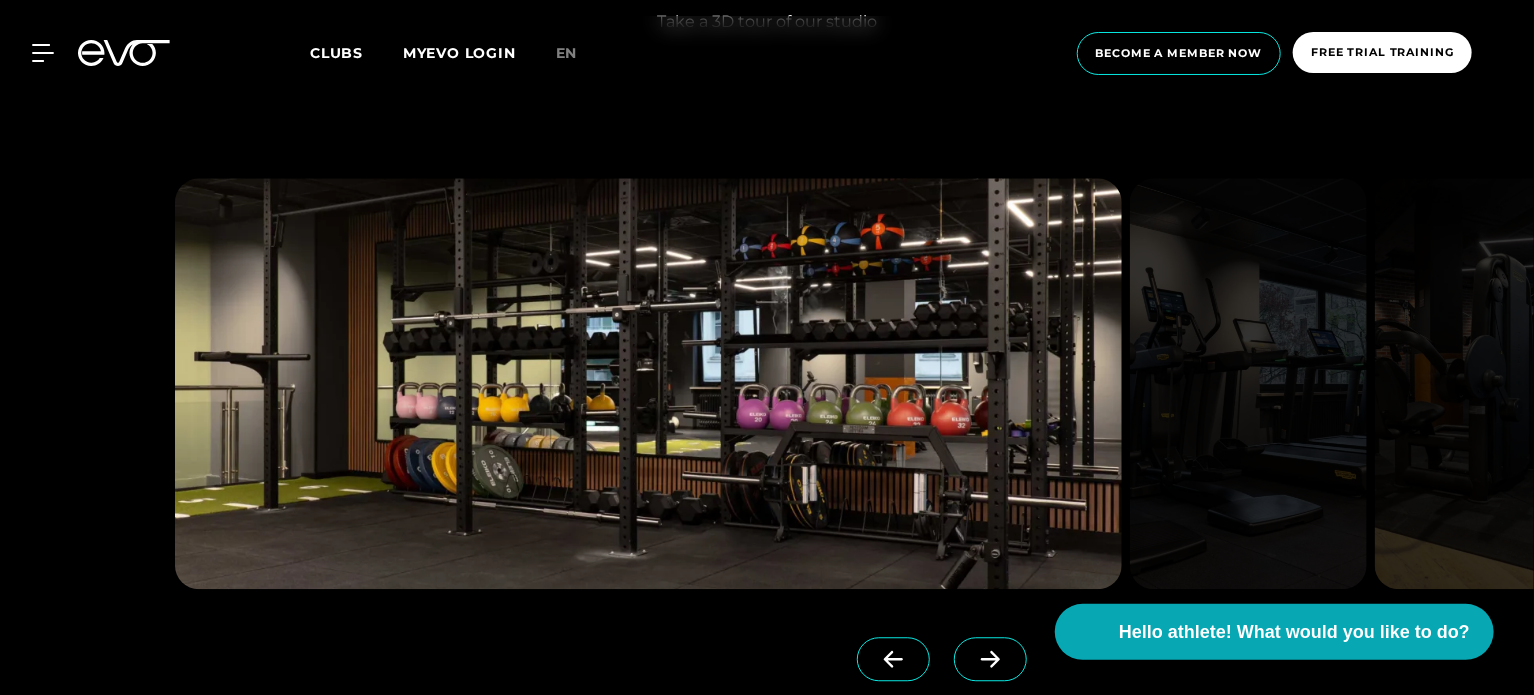 scroll, scrollTop: 2231, scrollLeft: 0, axis: vertical 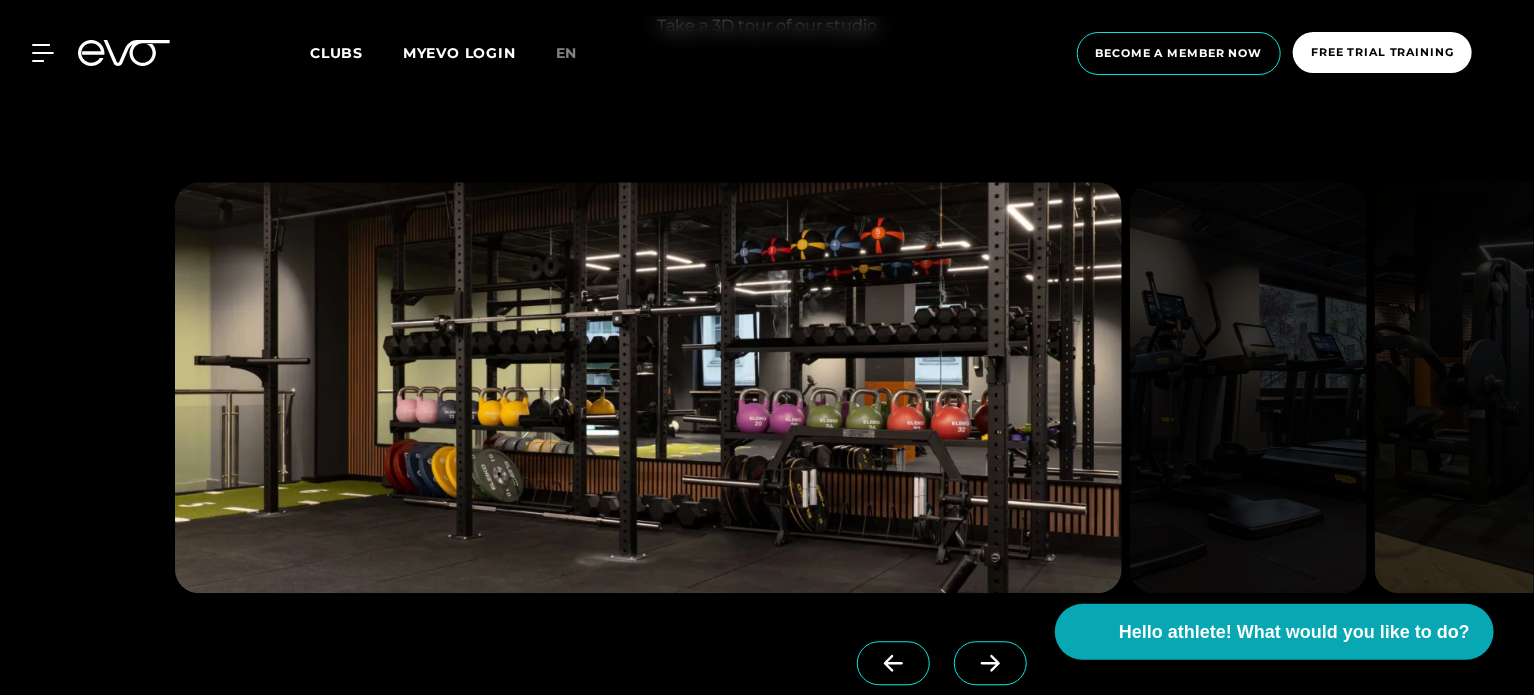 click 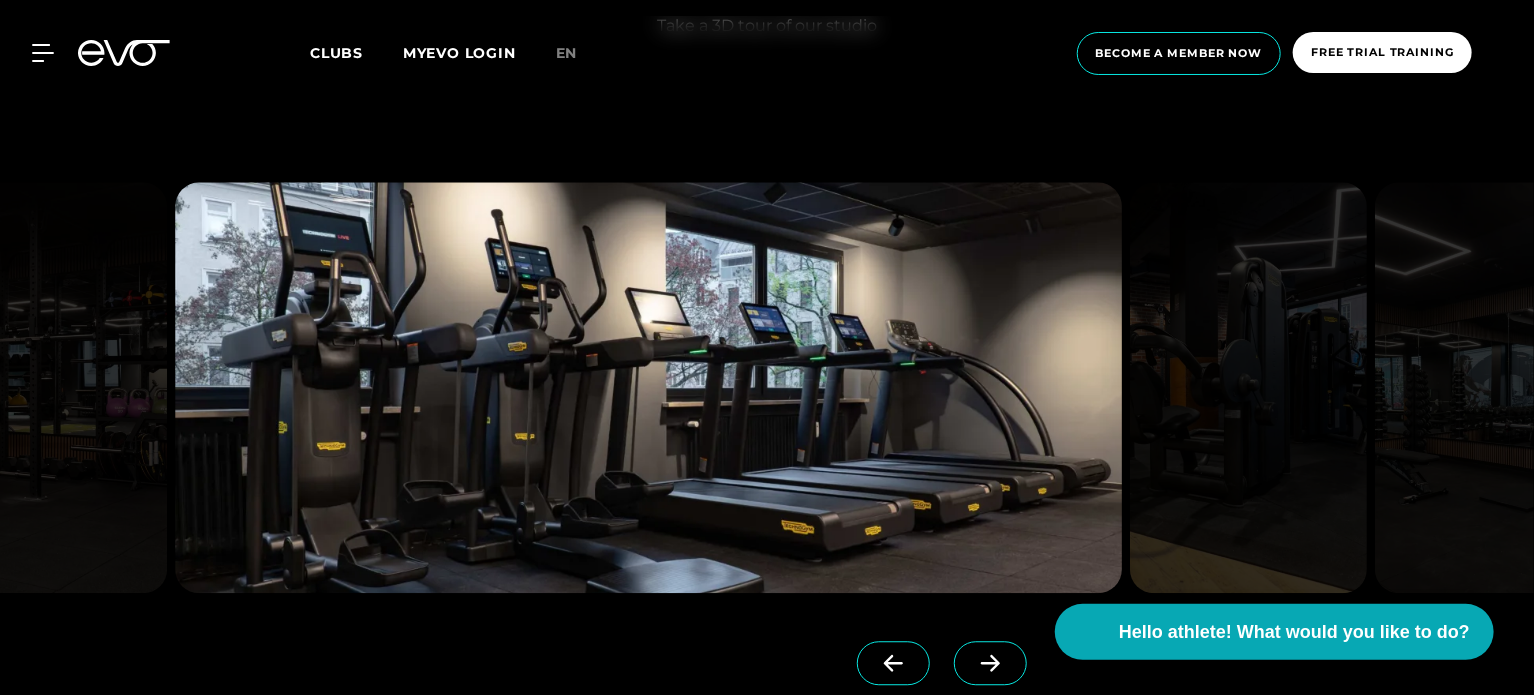 click 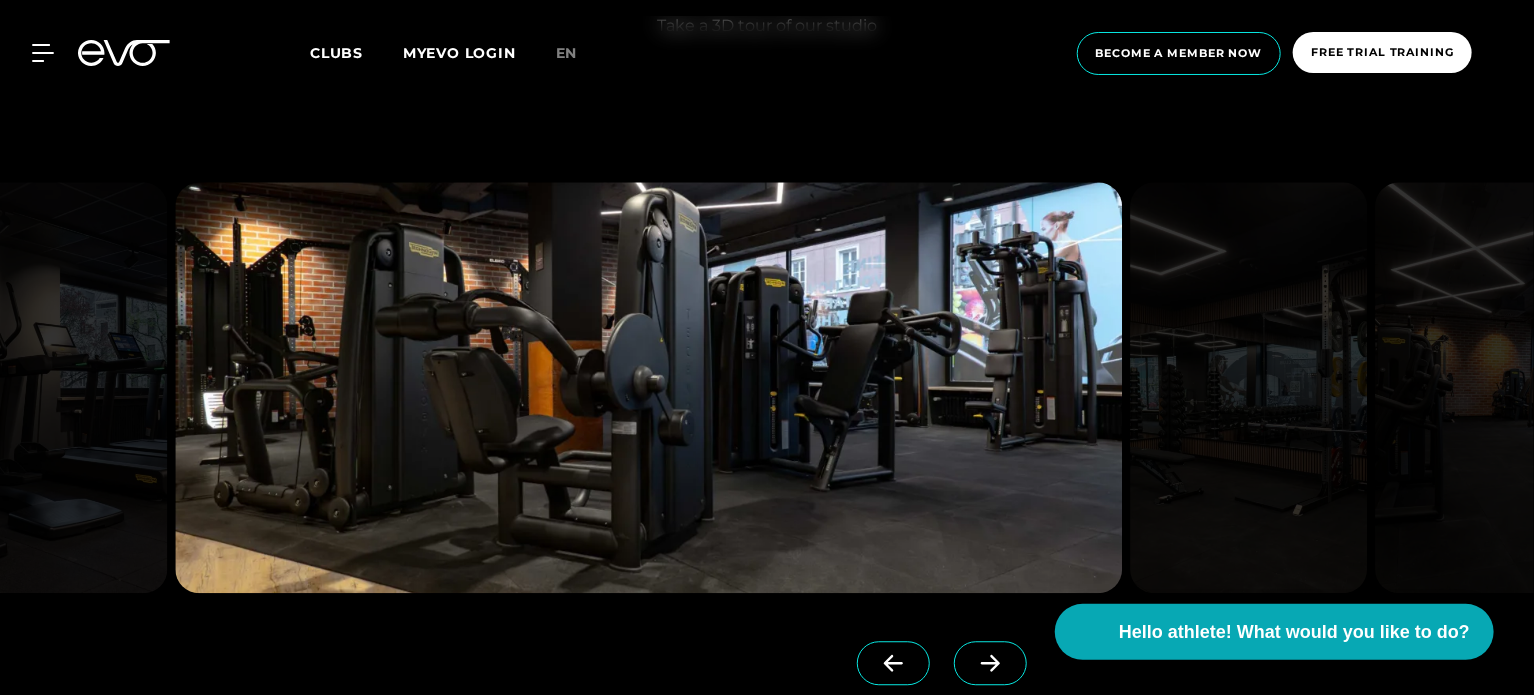 click 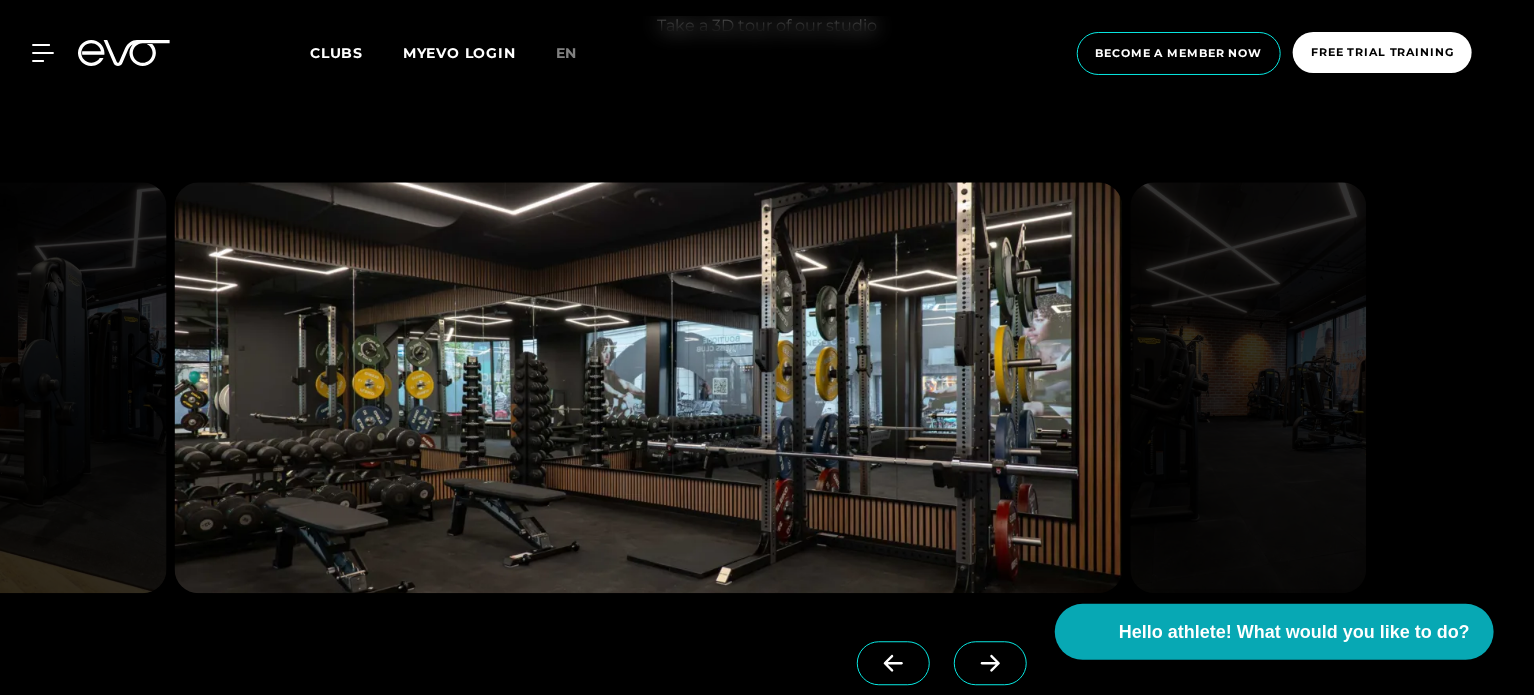click 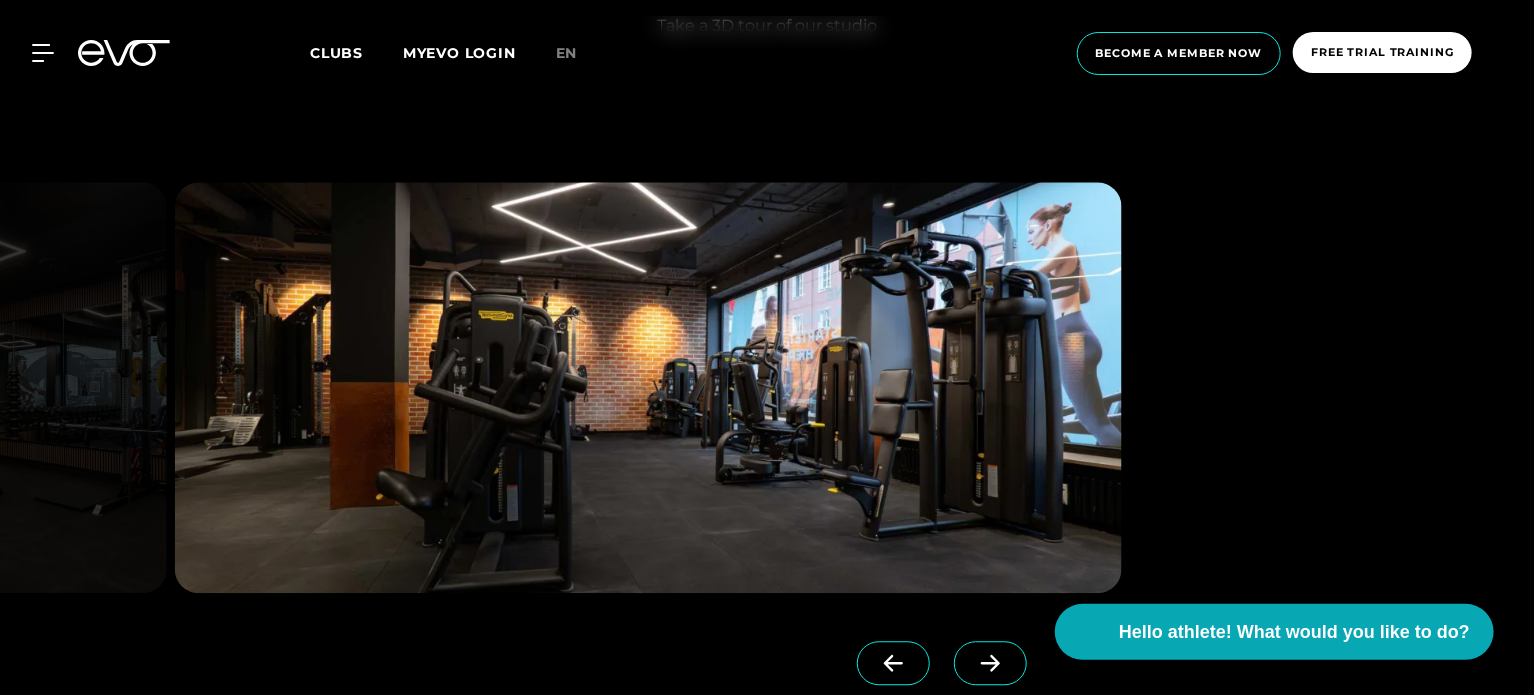 click 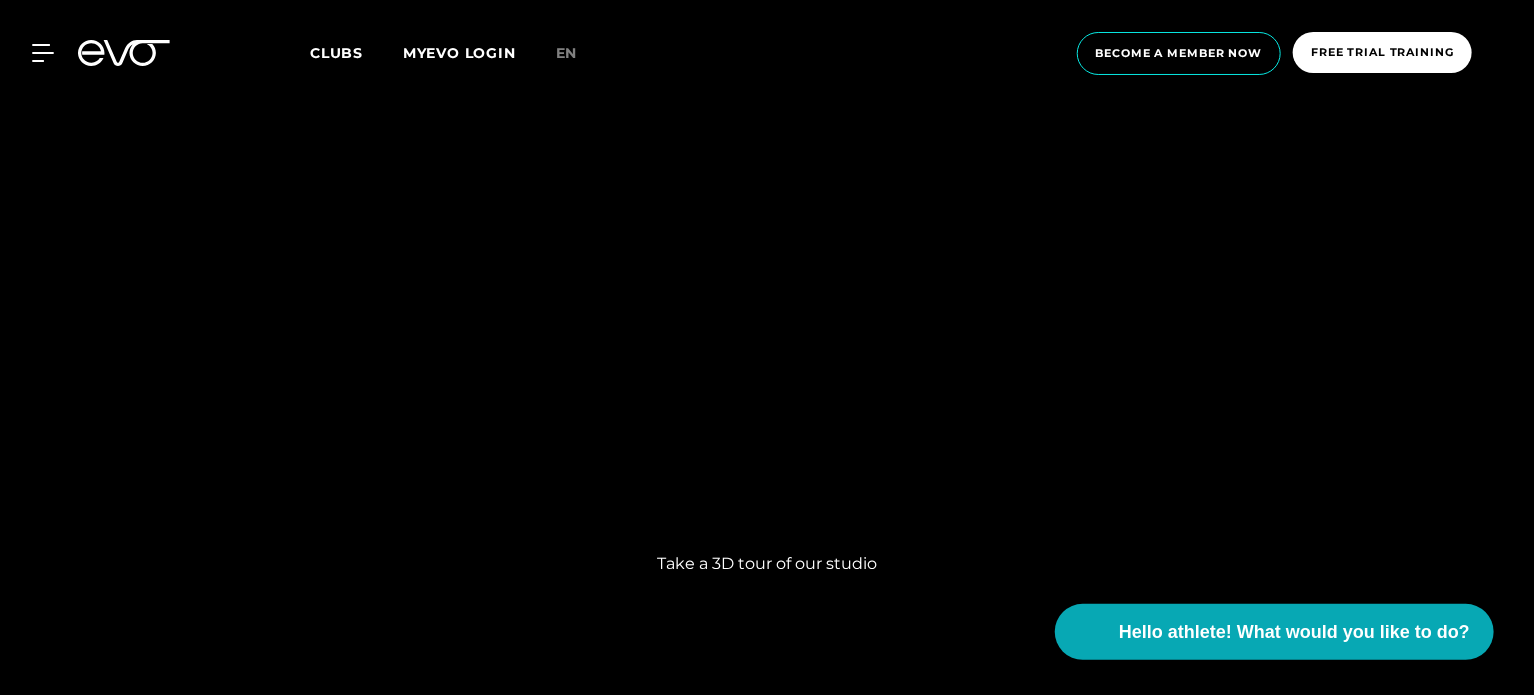 scroll, scrollTop: 1666, scrollLeft: 0, axis: vertical 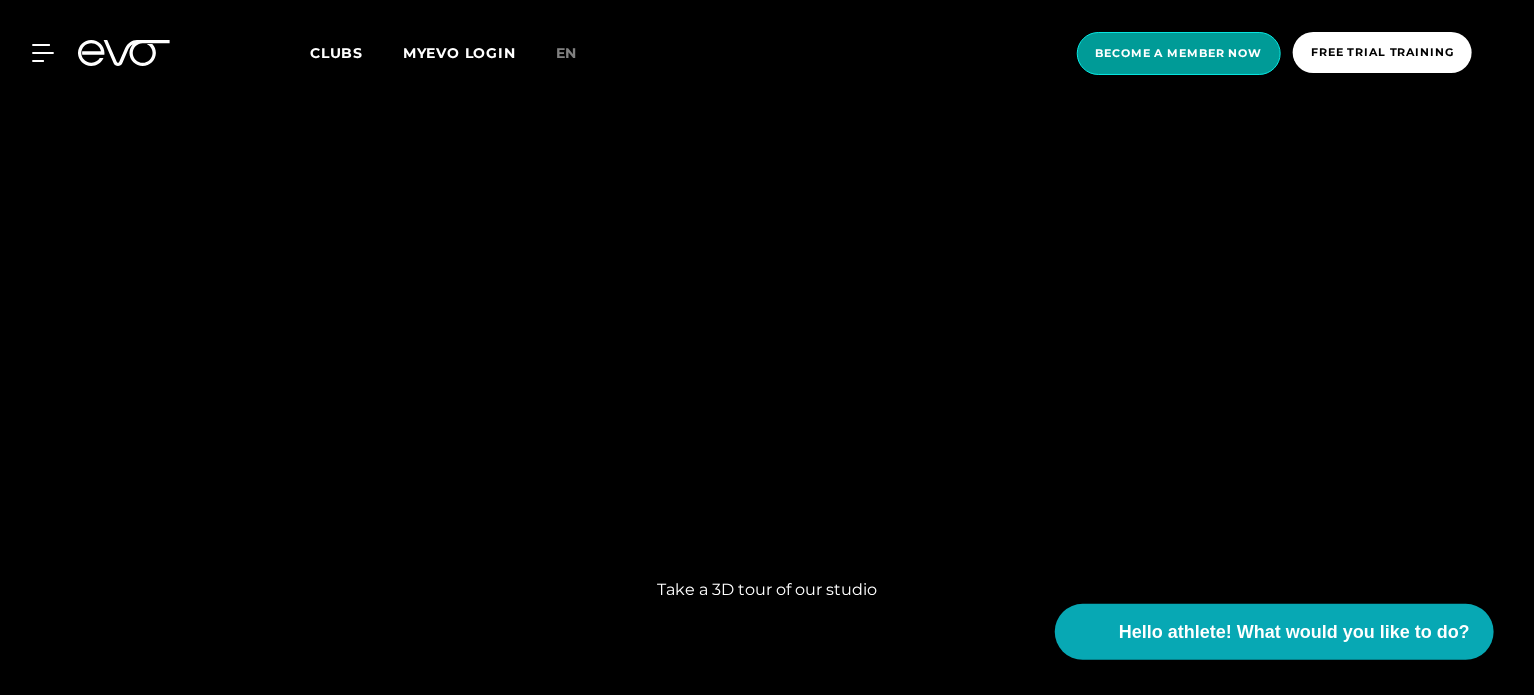 click on "Become a member now" at bounding box center (1179, 53) 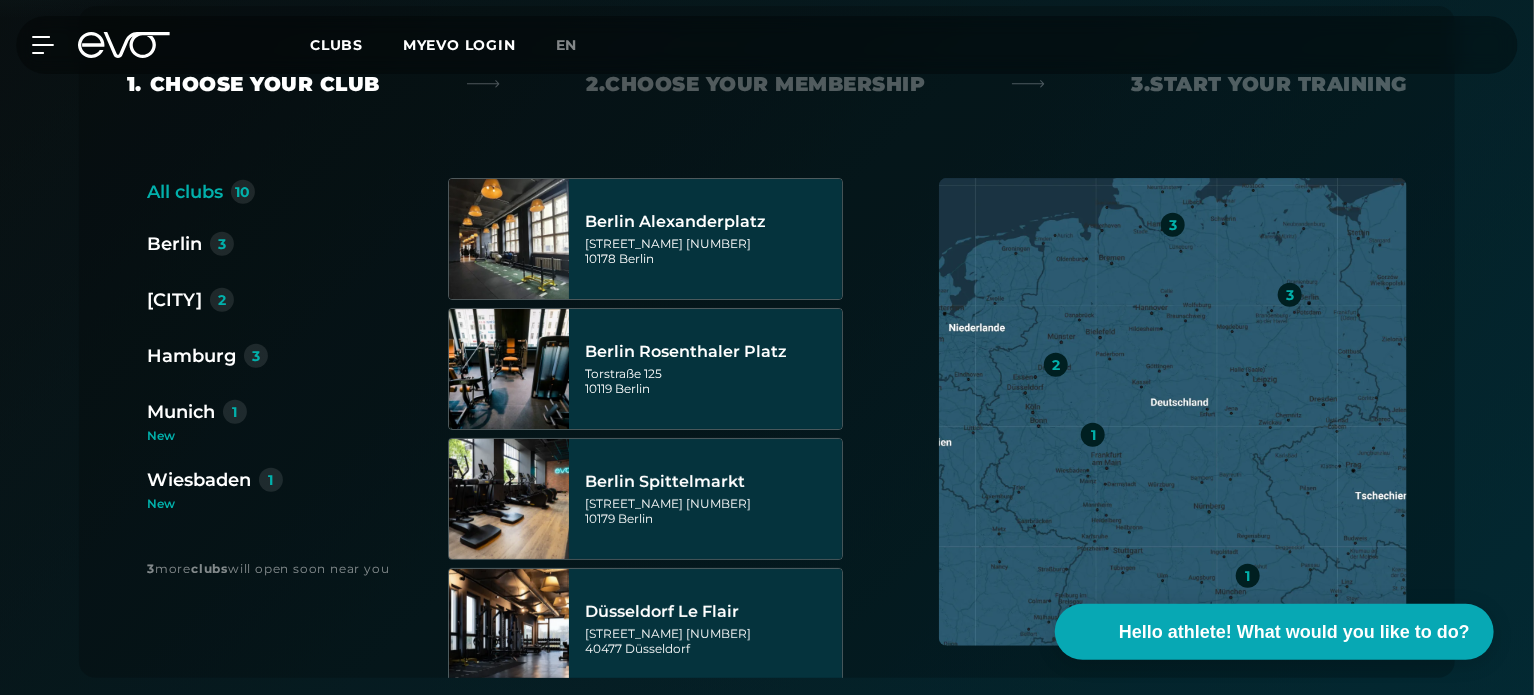 scroll, scrollTop: 440, scrollLeft: 0, axis: vertical 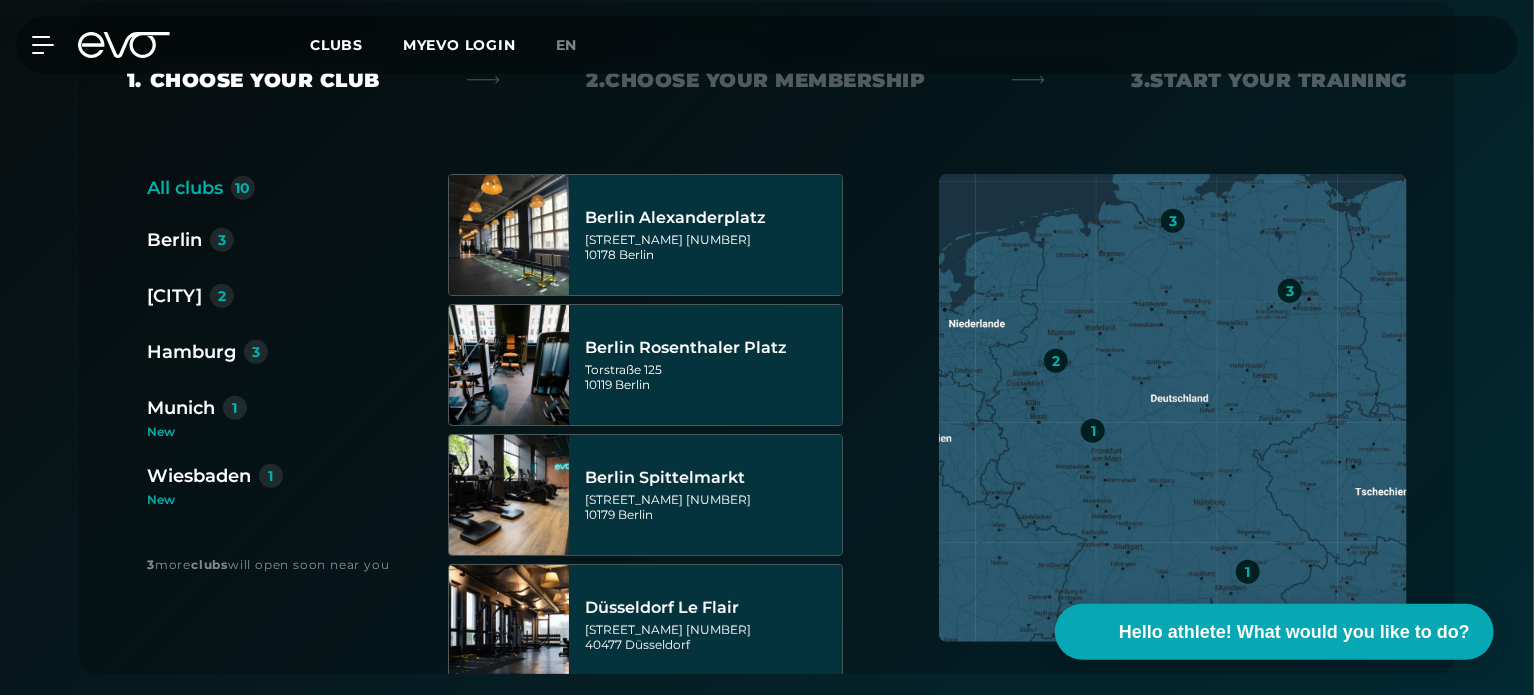 click on "Munich" at bounding box center [181, 408] 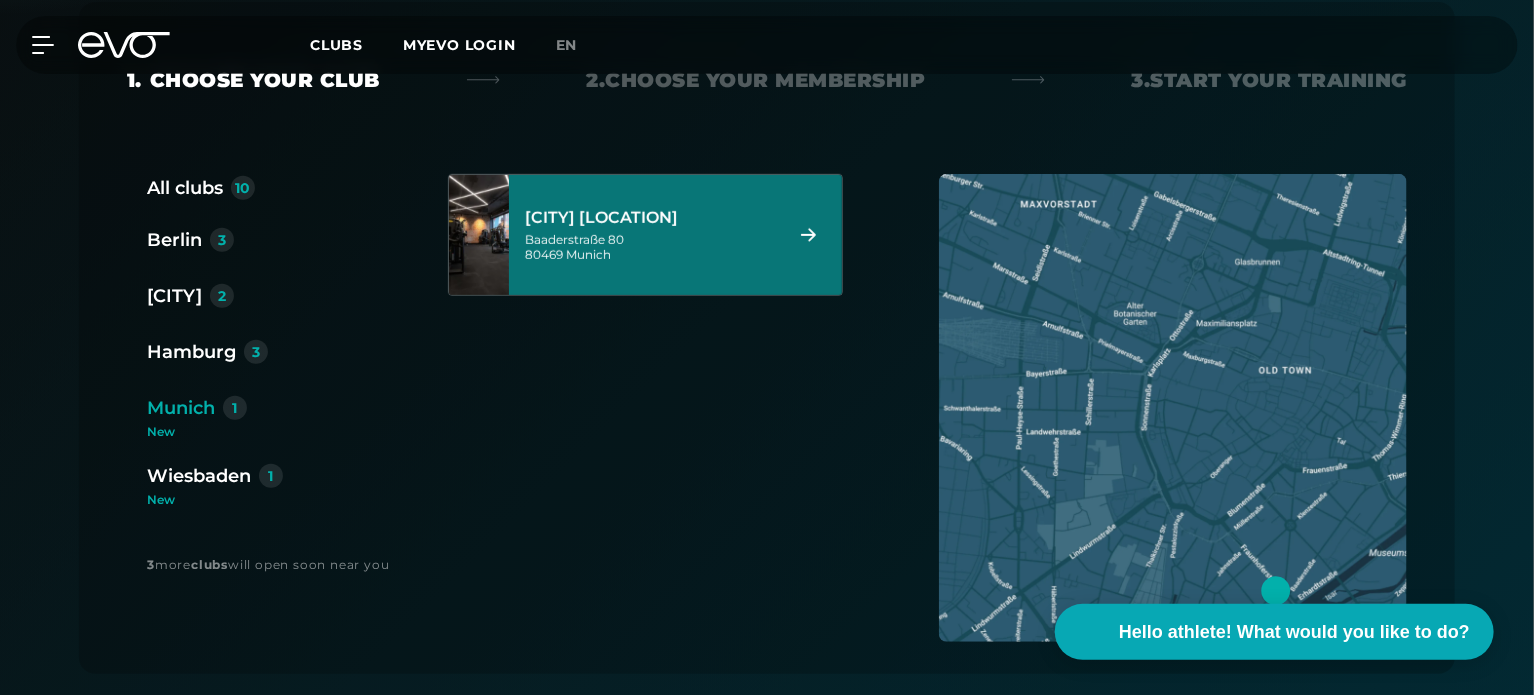 click on "[STREET] [NUMBER] [POSTAL_CODE] [CITY]" at bounding box center [650, 247] 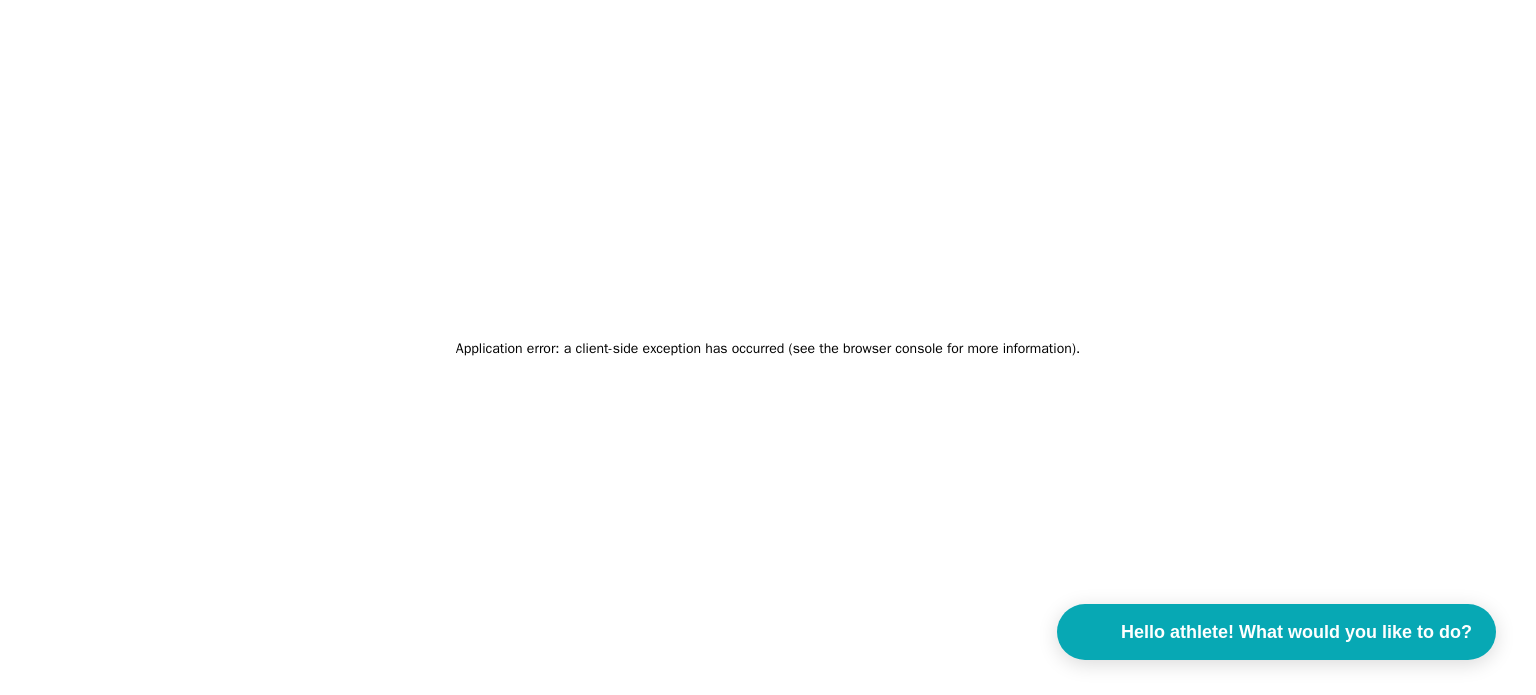 click on "Application error: a client-side exception has occurred (see the browser console for more information)" at bounding box center (766, 348) 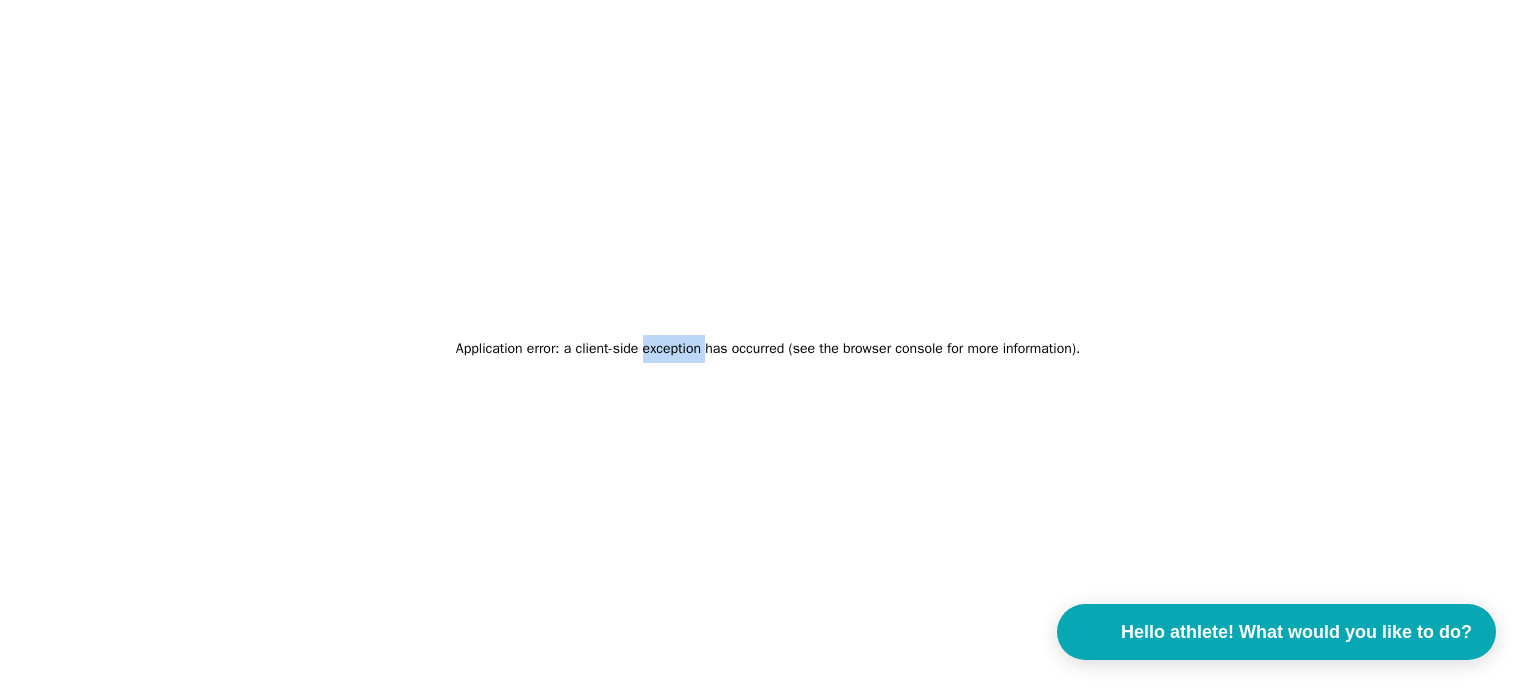 click on "Application error: a client-side exception has occurred (see the browser console for more information)" at bounding box center [766, 348] 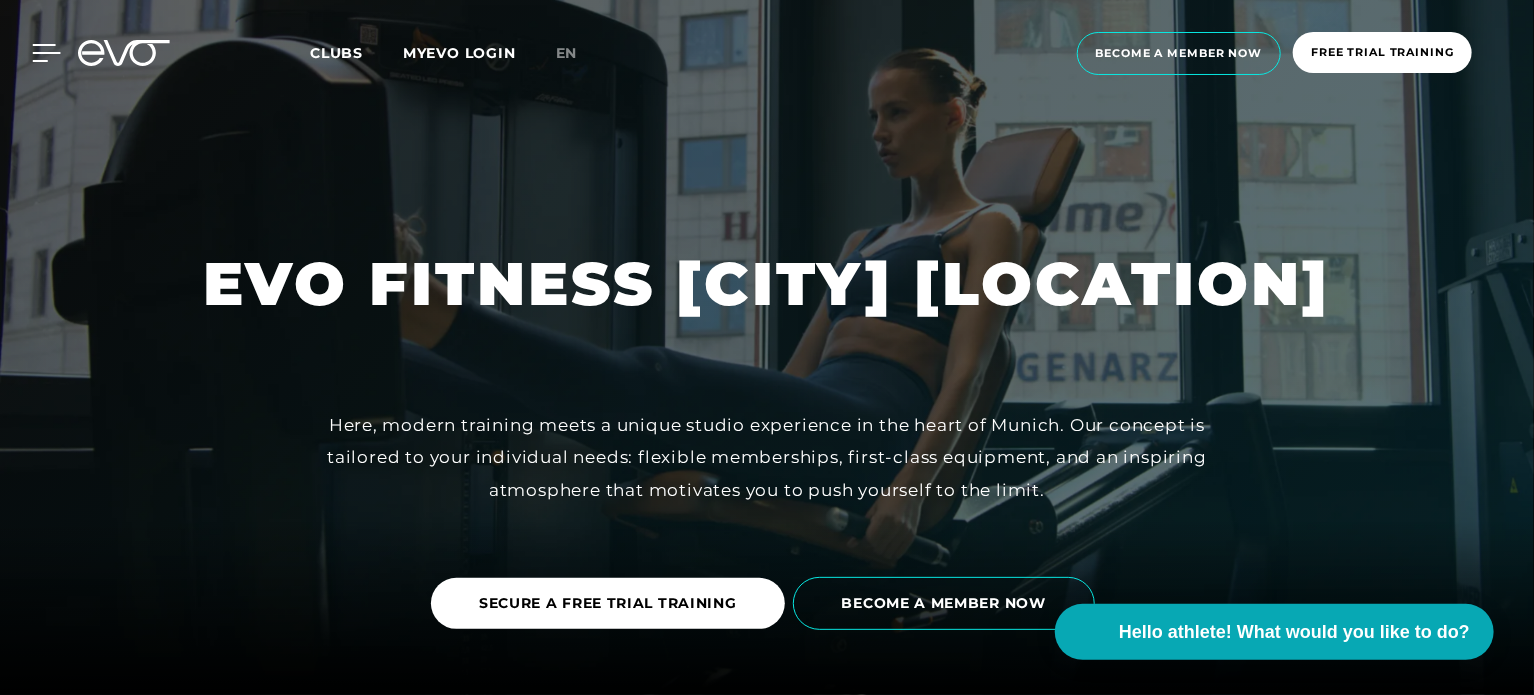 click 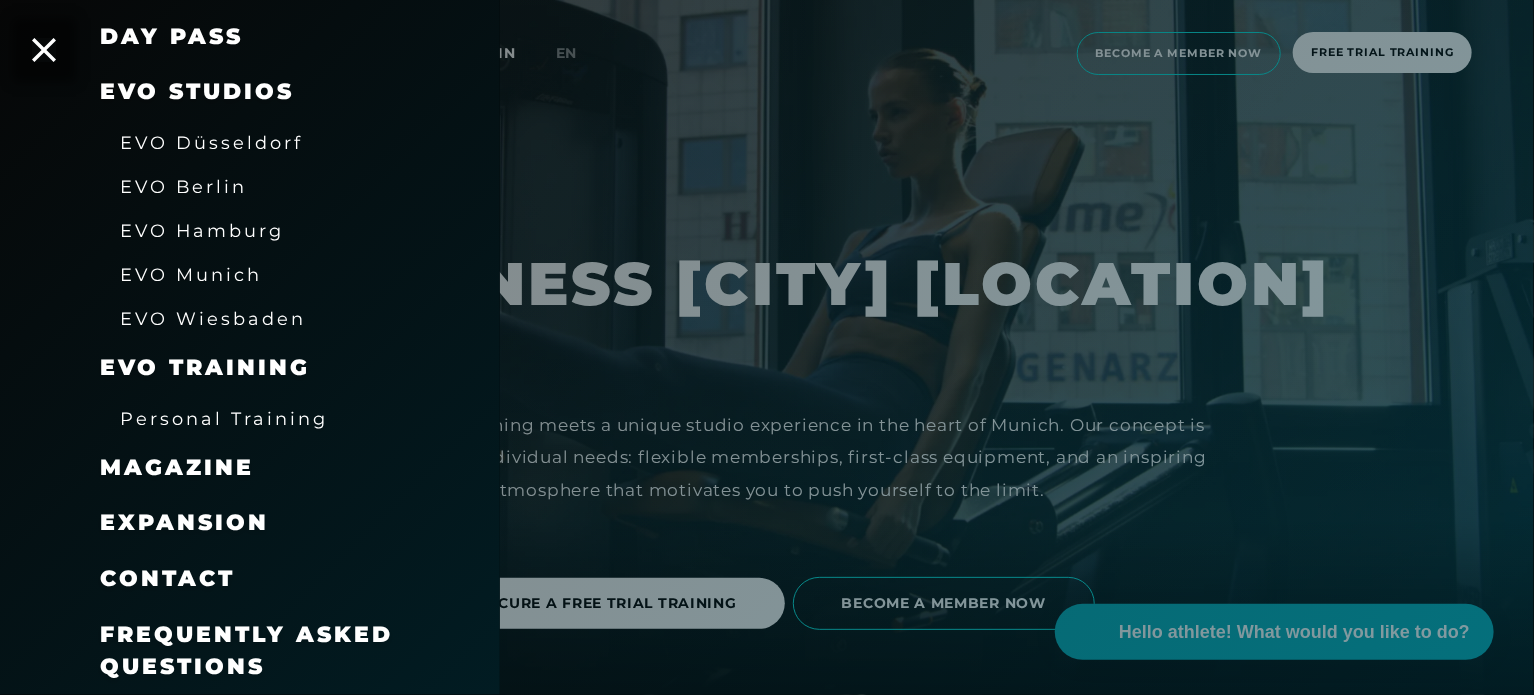 scroll, scrollTop: 315, scrollLeft: 0, axis: vertical 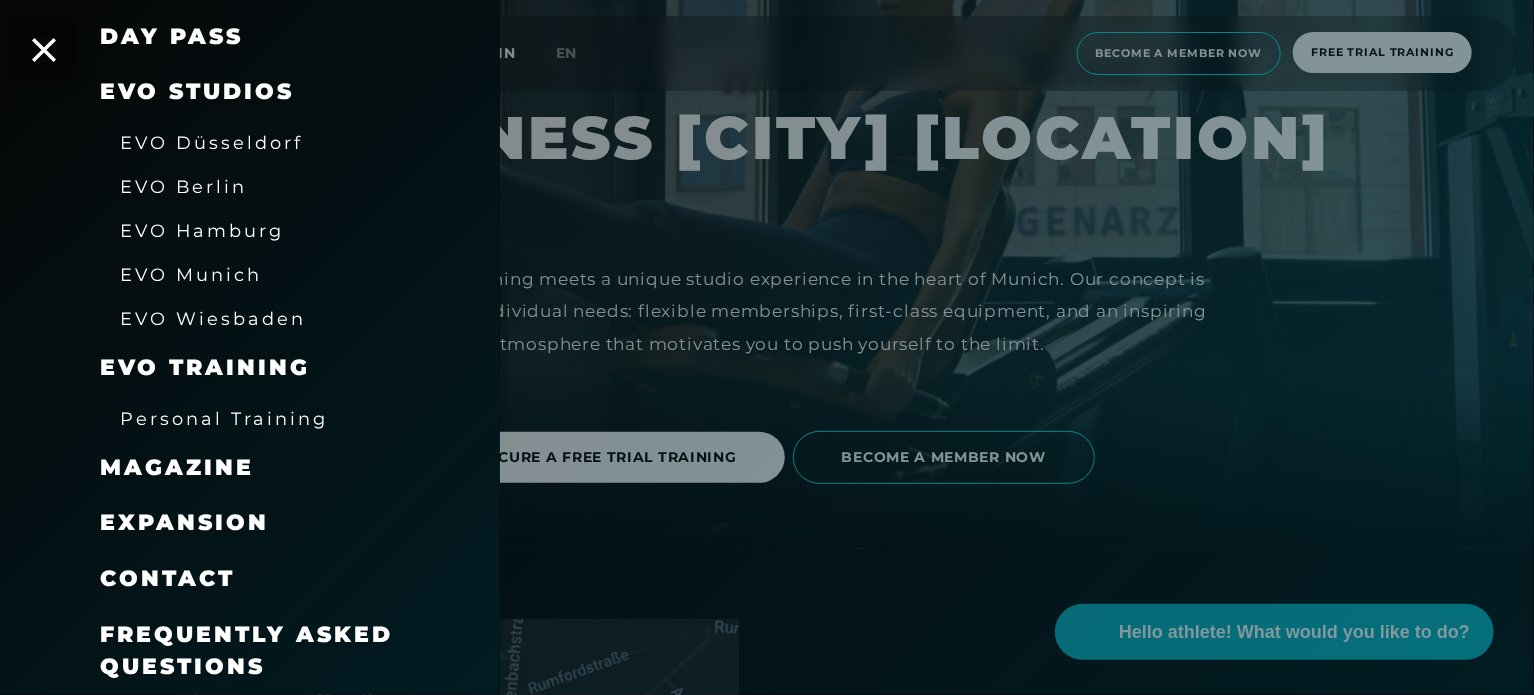click on "expansion" at bounding box center [184, 522] 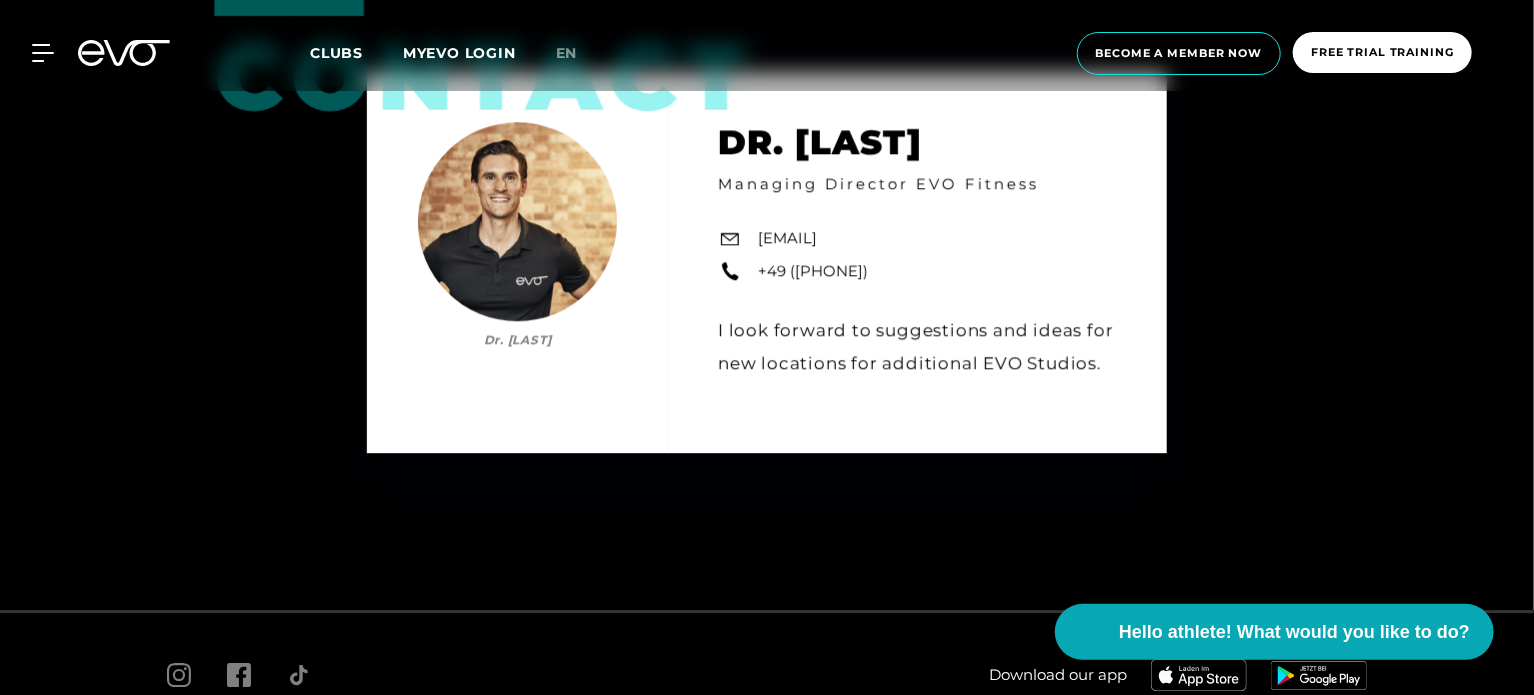 scroll, scrollTop: 2719, scrollLeft: 0, axis: vertical 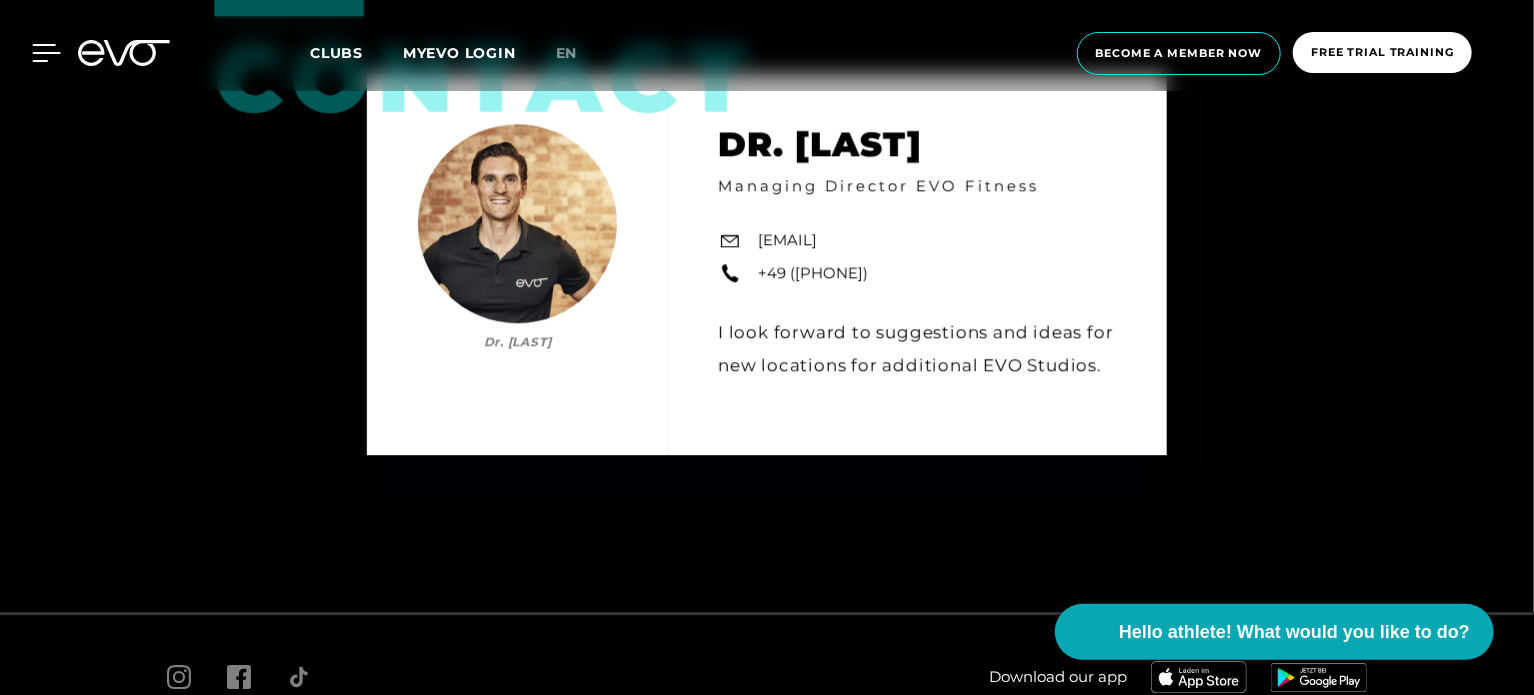 click 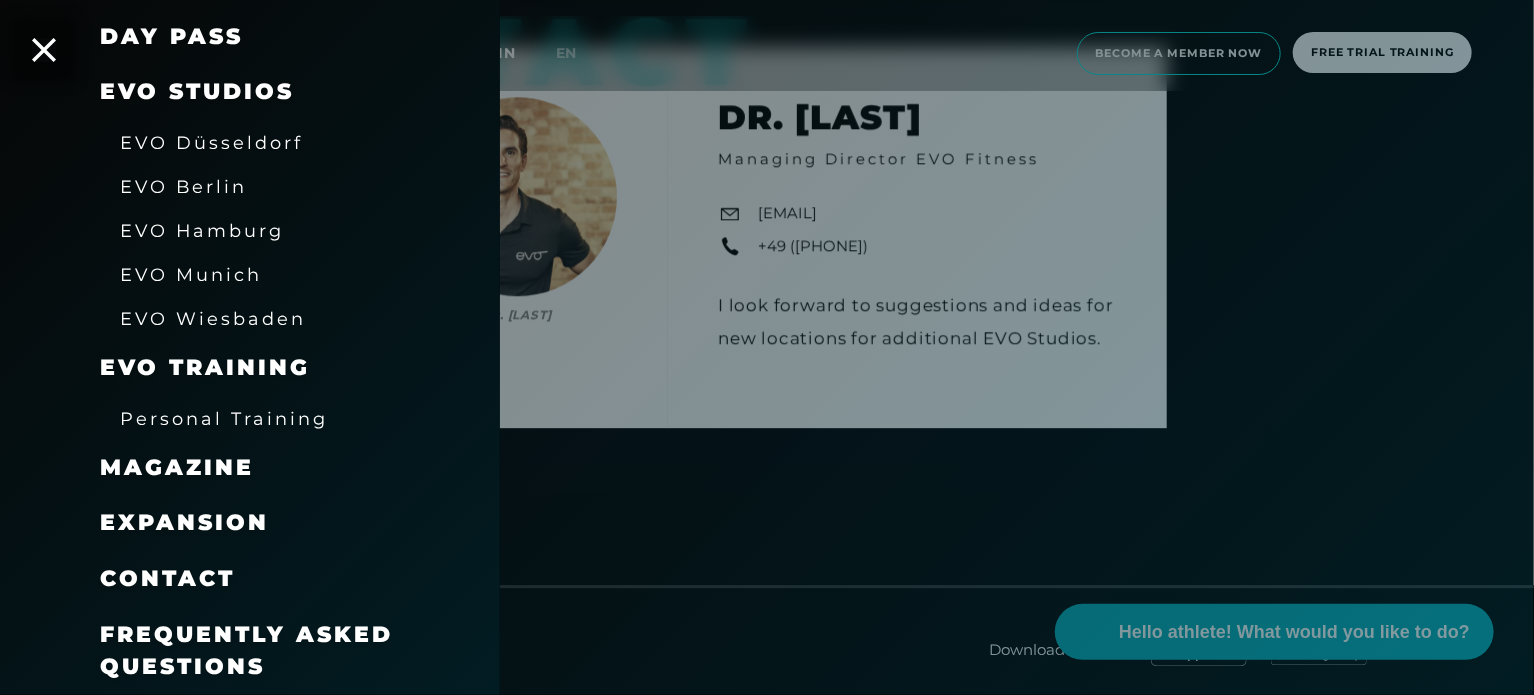 scroll, scrollTop: 2727, scrollLeft: 0, axis: vertical 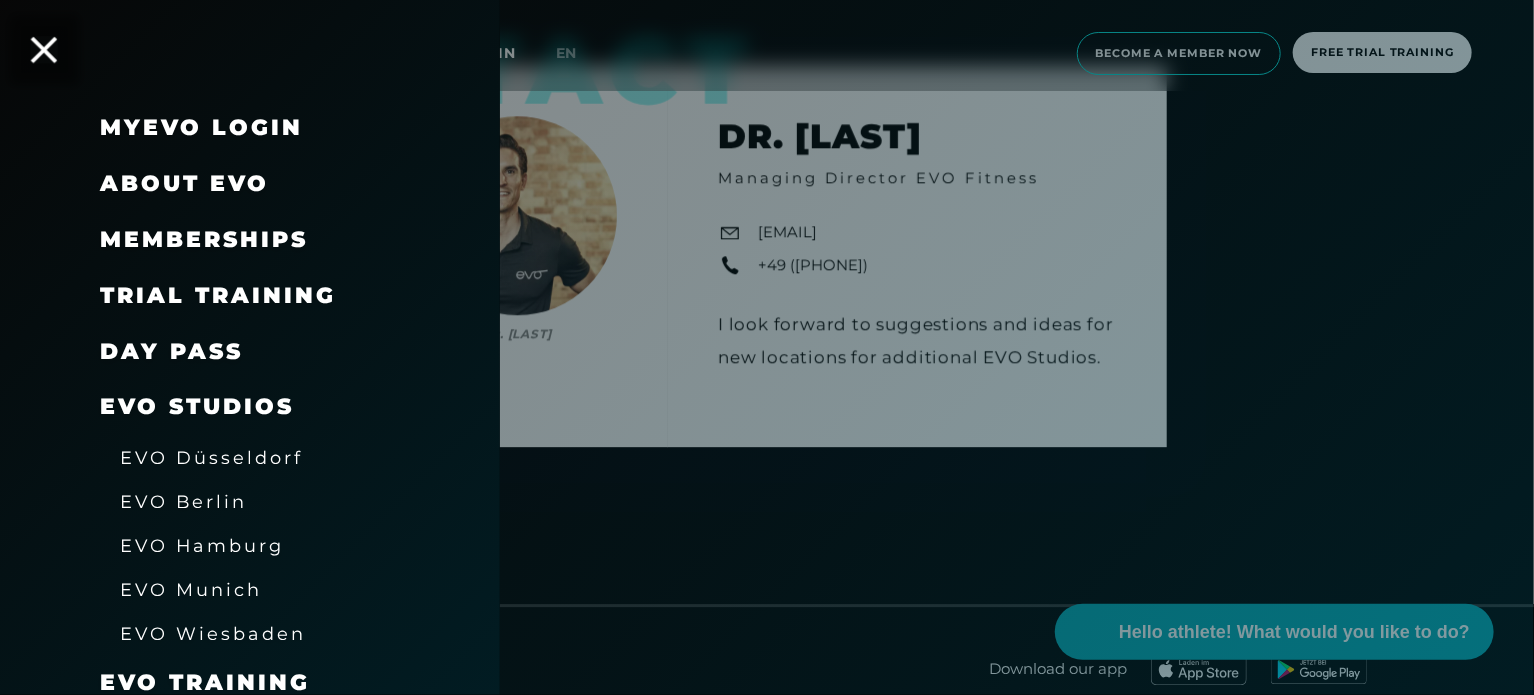 click 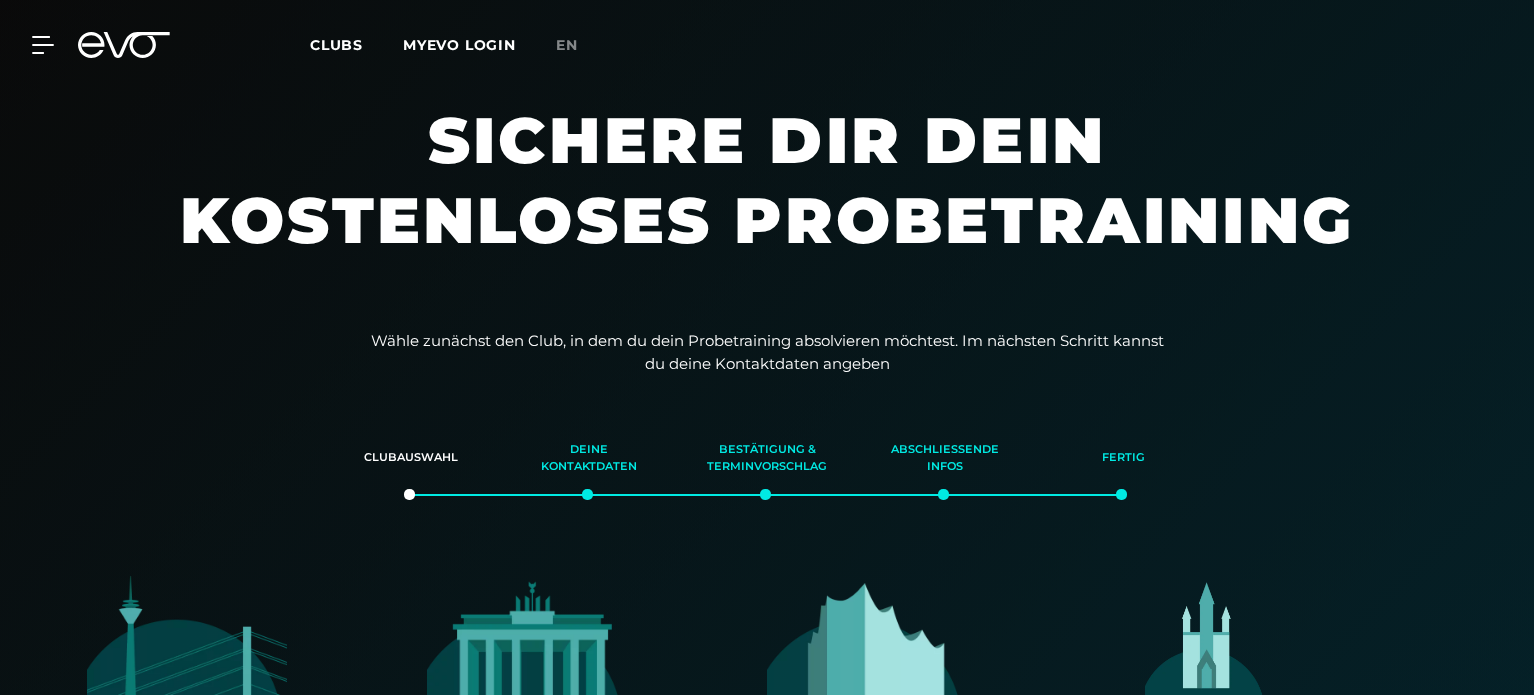 scroll, scrollTop: 0, scrollLeft: 0, axis: both 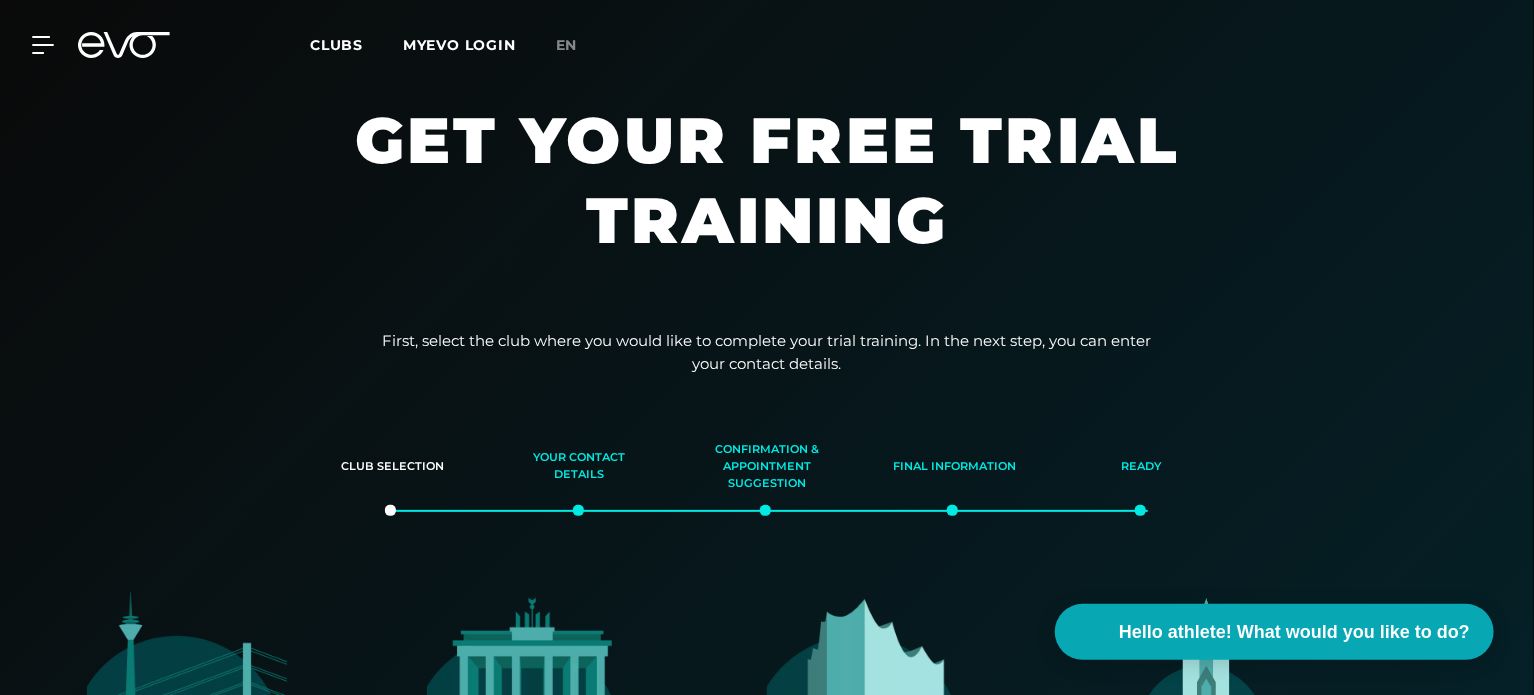 click on "Get your free trial training" at bounding box center (767, 200) 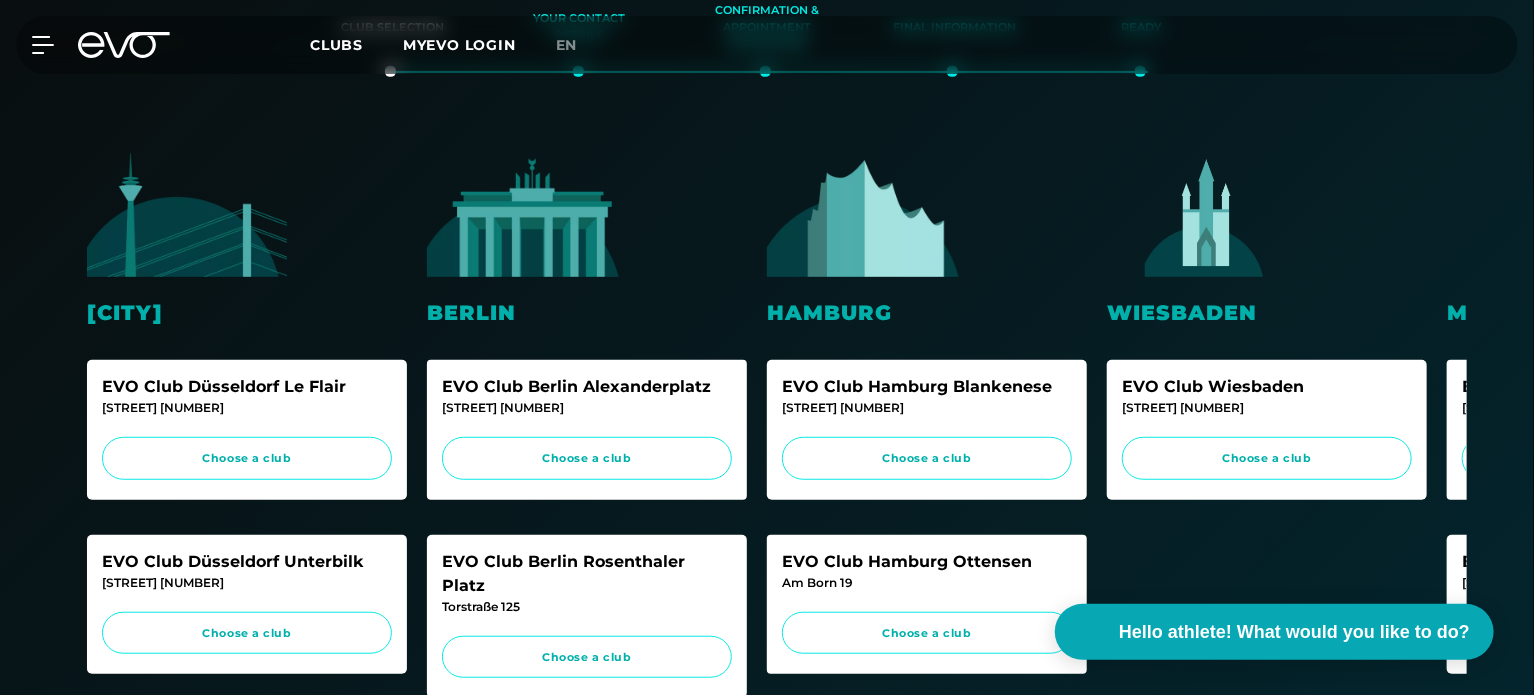 scroll, scrollTop: 440, scrollLeft: 0, axis: vertical 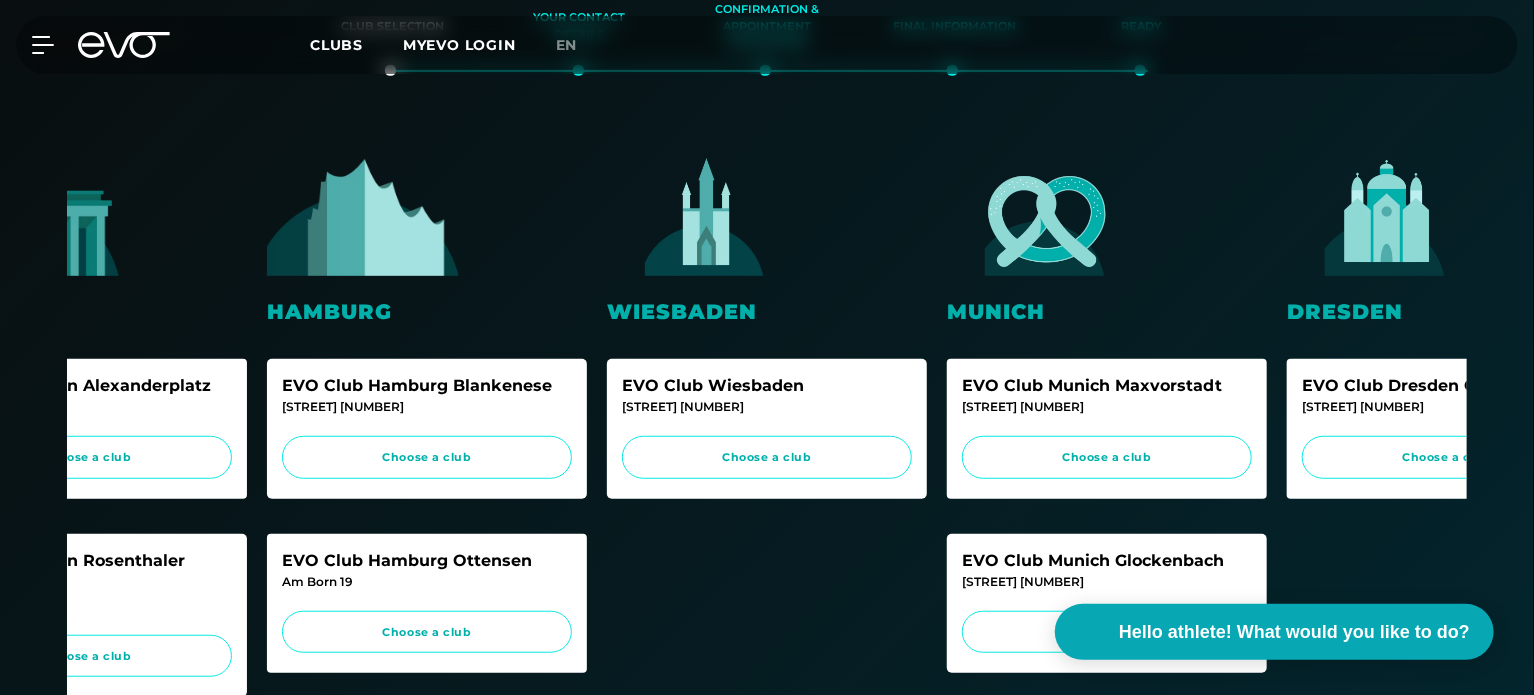 click at bounding box center (1047, 213) 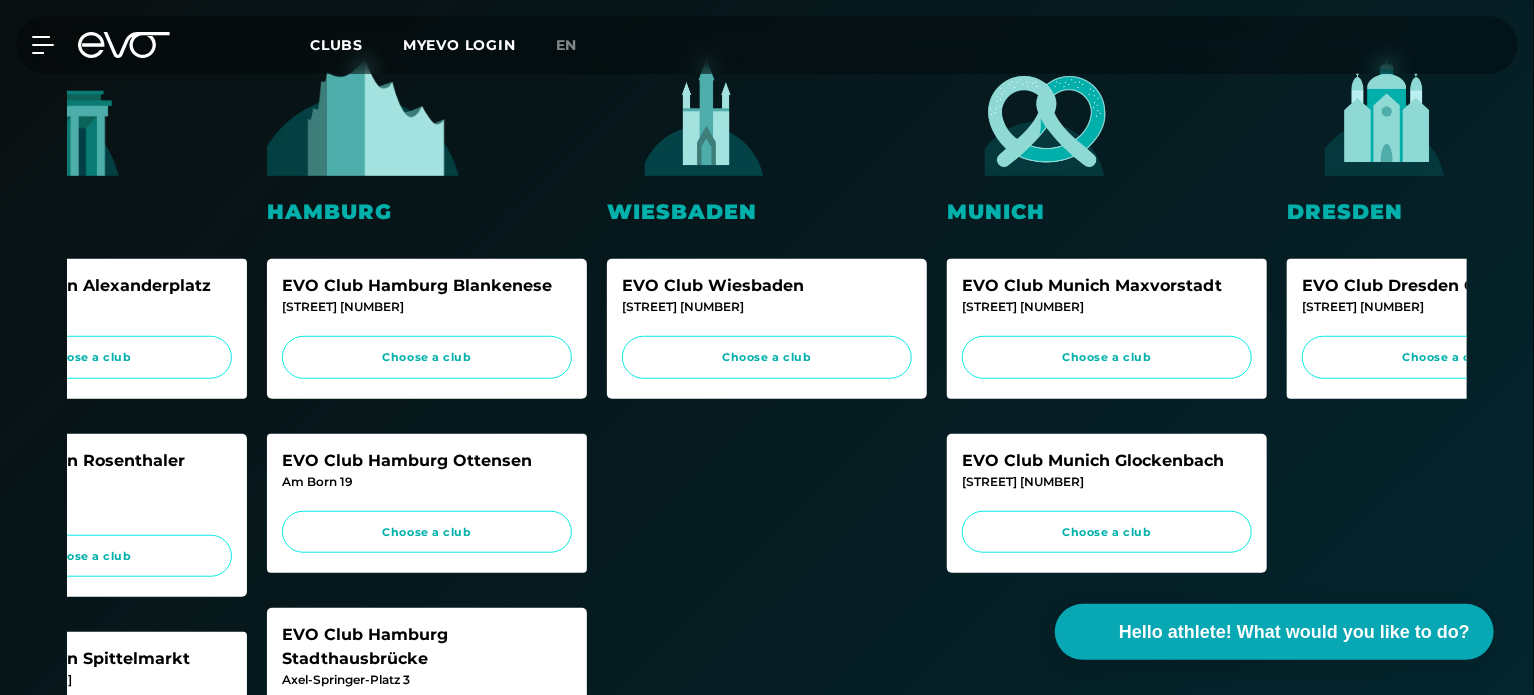 drag, startPoint x: 1092, startPoint y: 304, endPoint x: 988, endPoint y: 315, distance: 104.58012 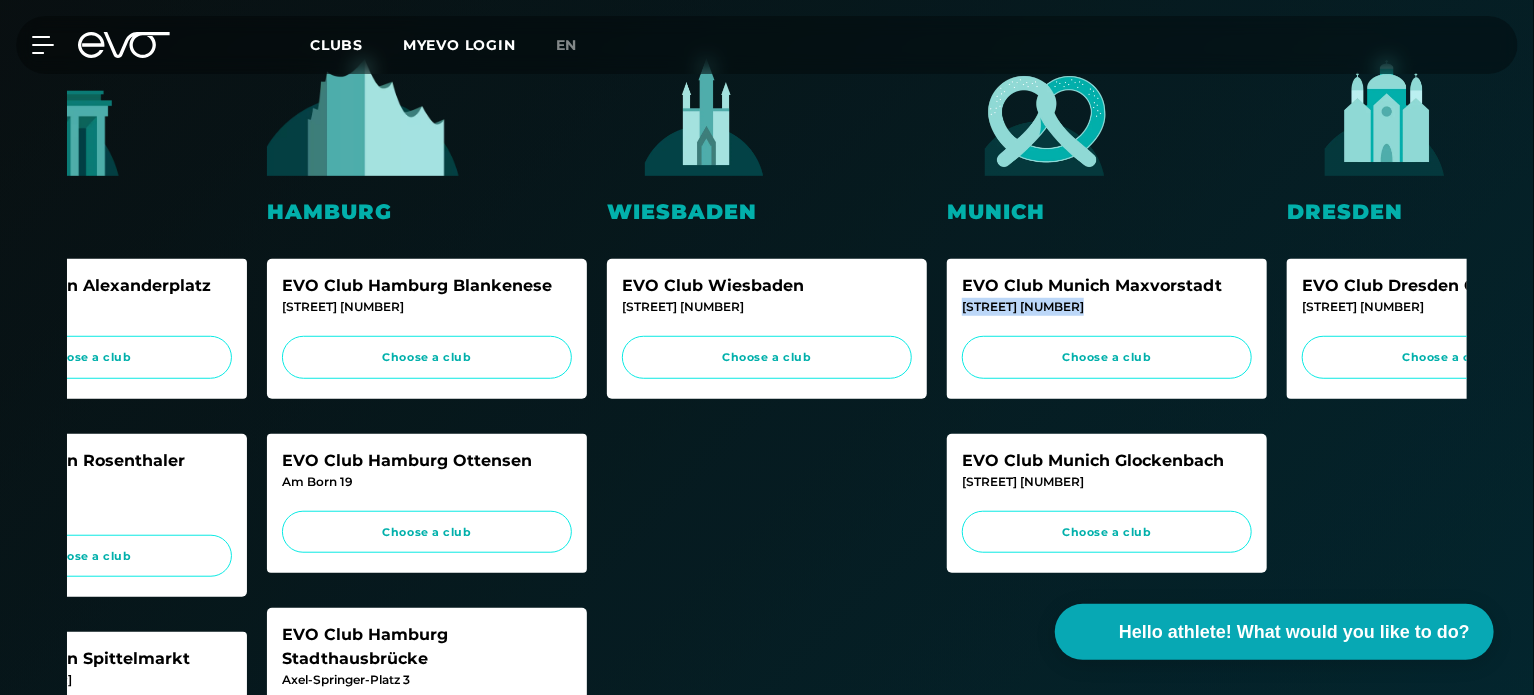 drag, startPoint x: 1080, startPoint y: 307, endPoint x: 985, endPoint y: 299, distance: 95.33625 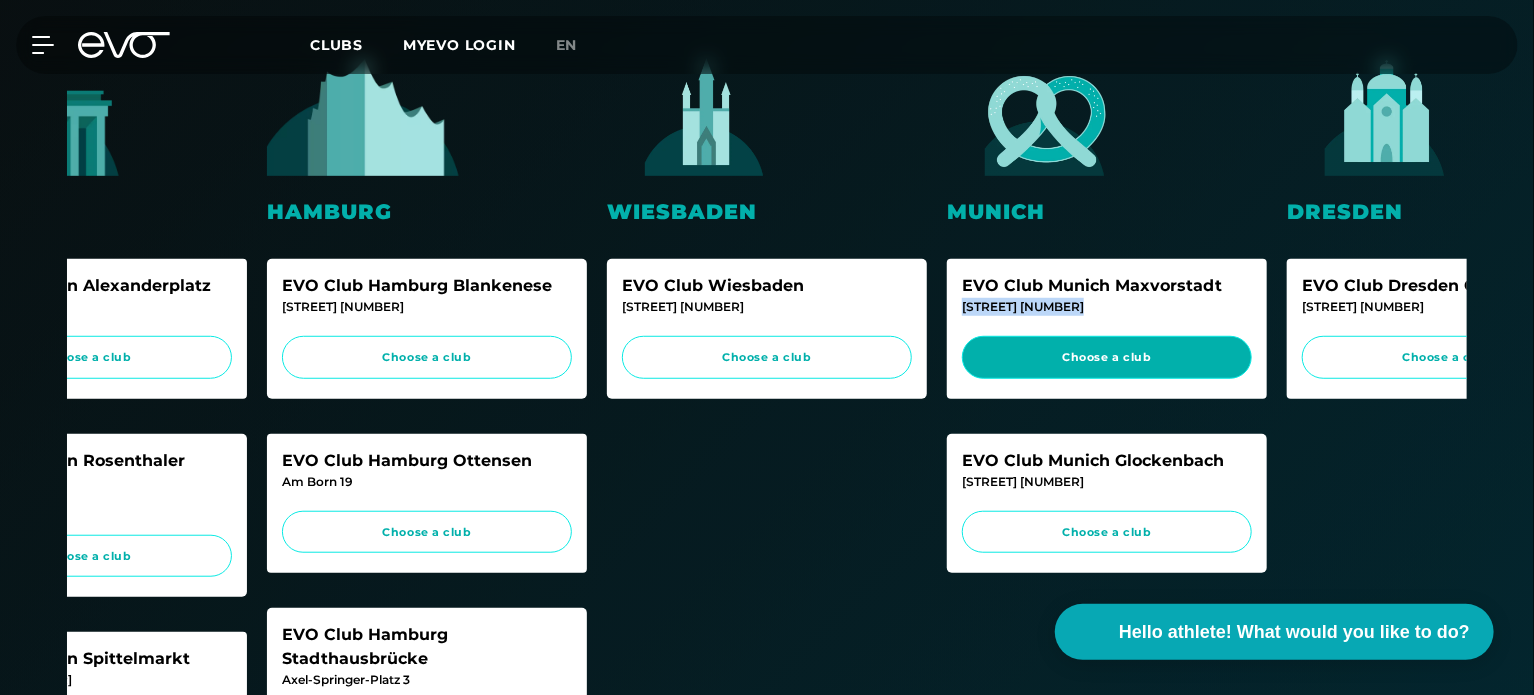 click on "Choose a club" at bounding box center [1106, 357] 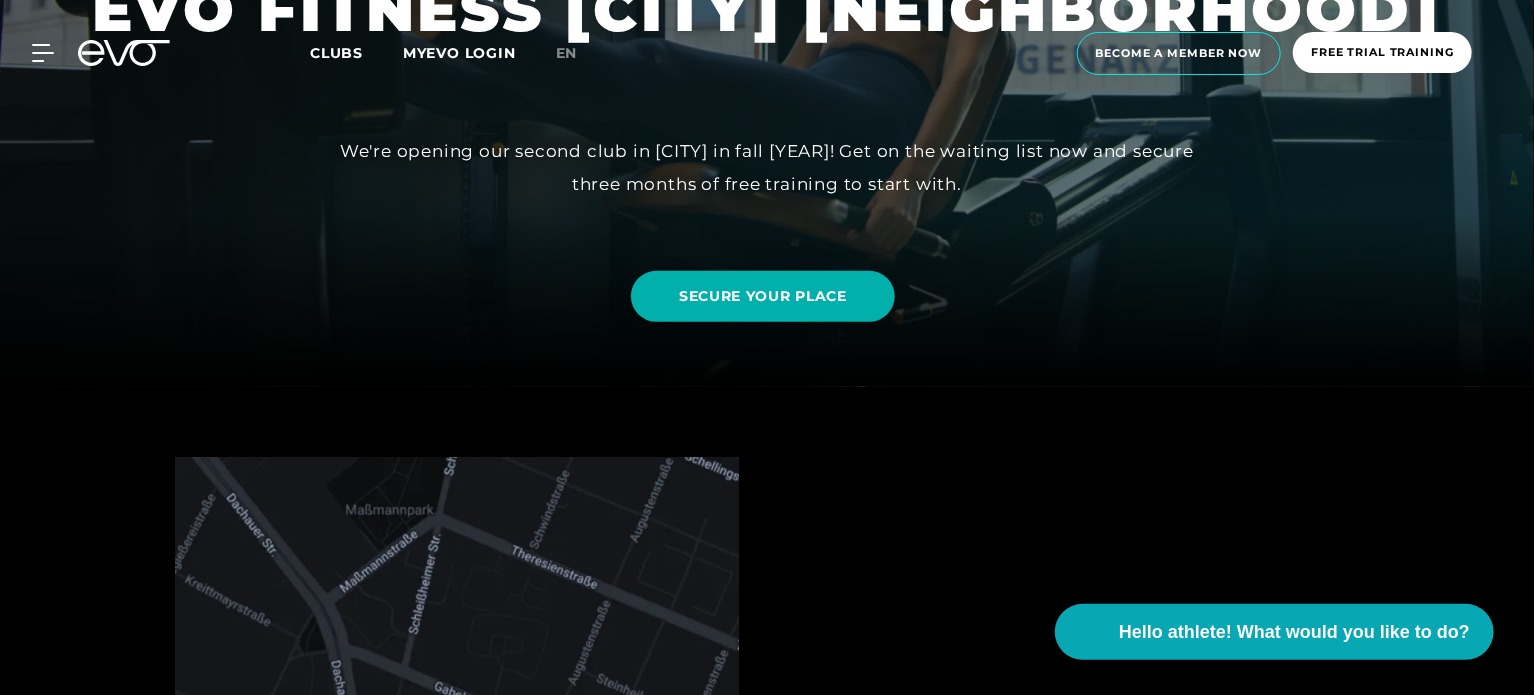 scroll, scrollTop: 0, scrollLeft: 0, axis: both 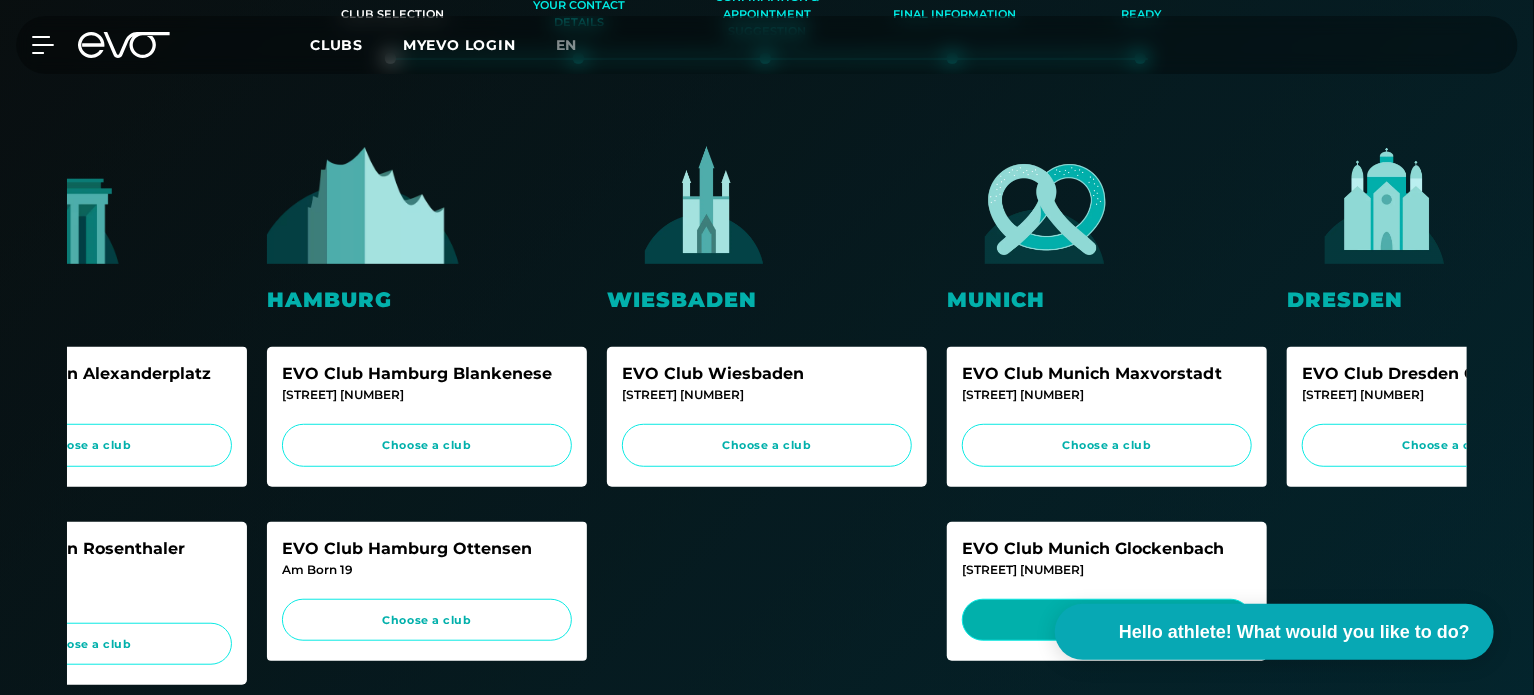 click on "Choose a club" at bounding box center [1107, 620] 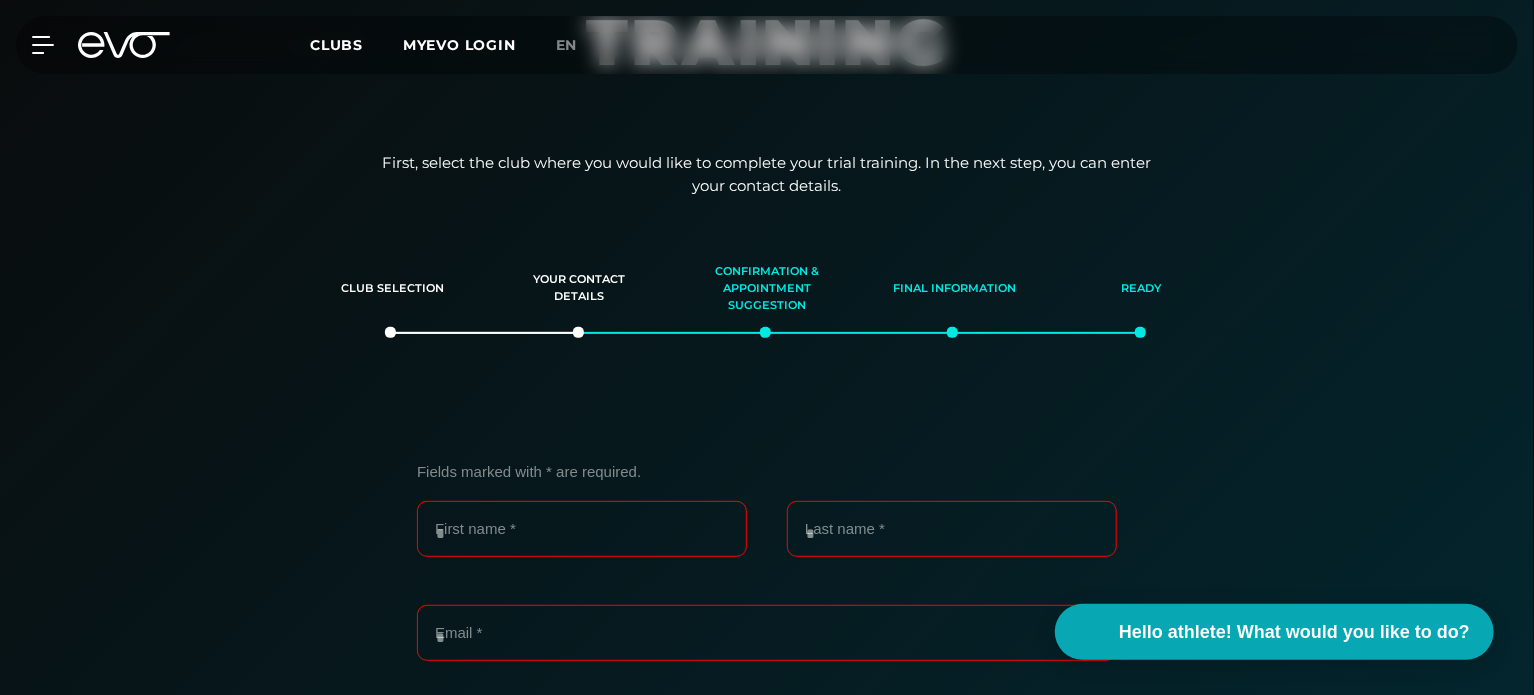 scroll, scrollTop: 0, scrollLeft: 0, axis: both 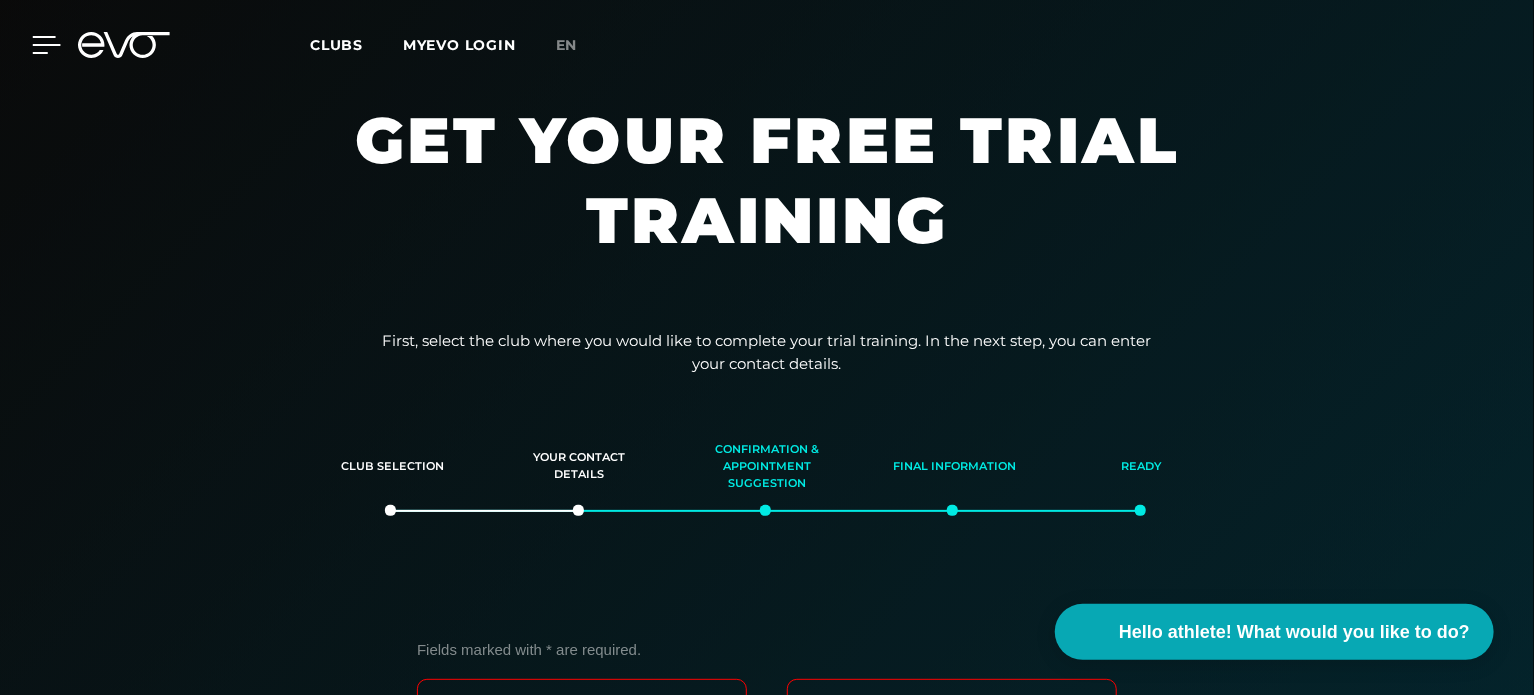 click 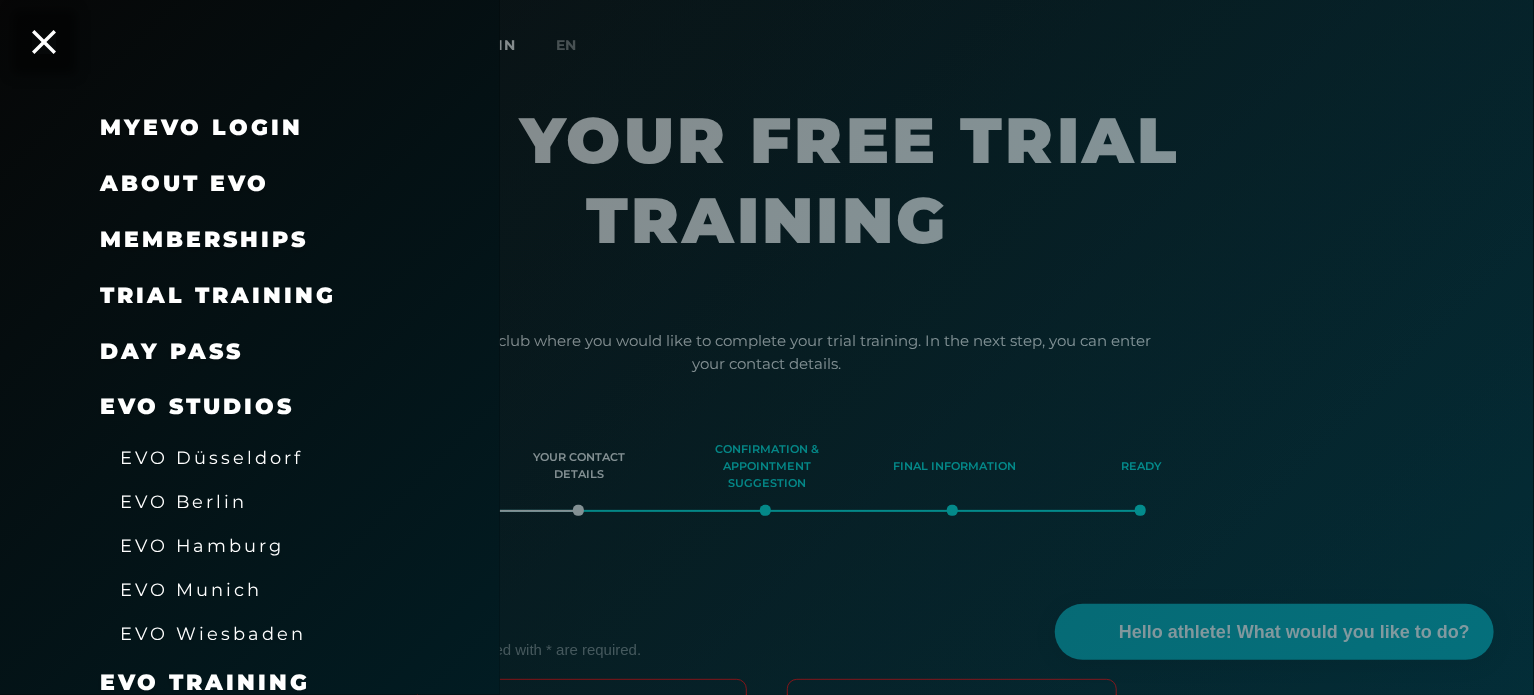 click on "Memberships" at bounding box center [204, 239] 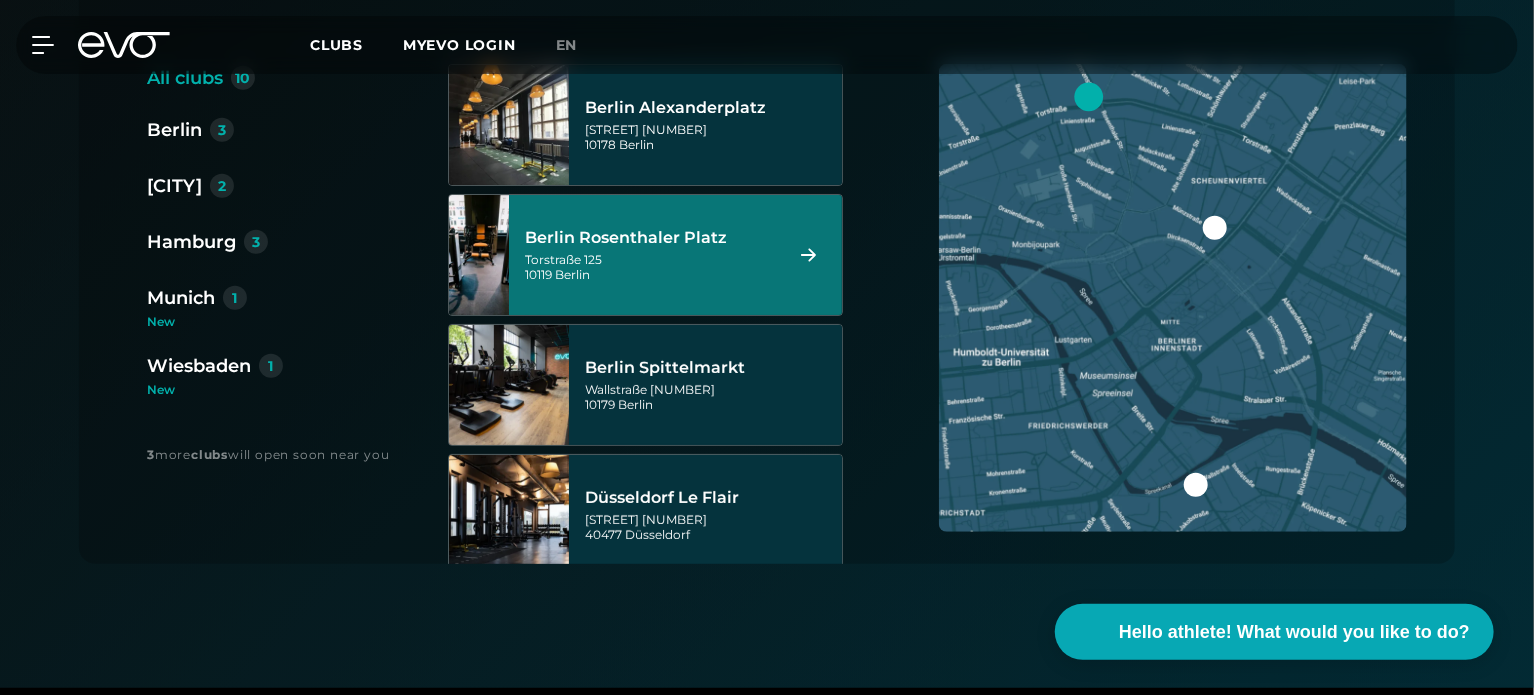 scroll, scrollTop: 556, scrollLeft: 0, axis: vertical 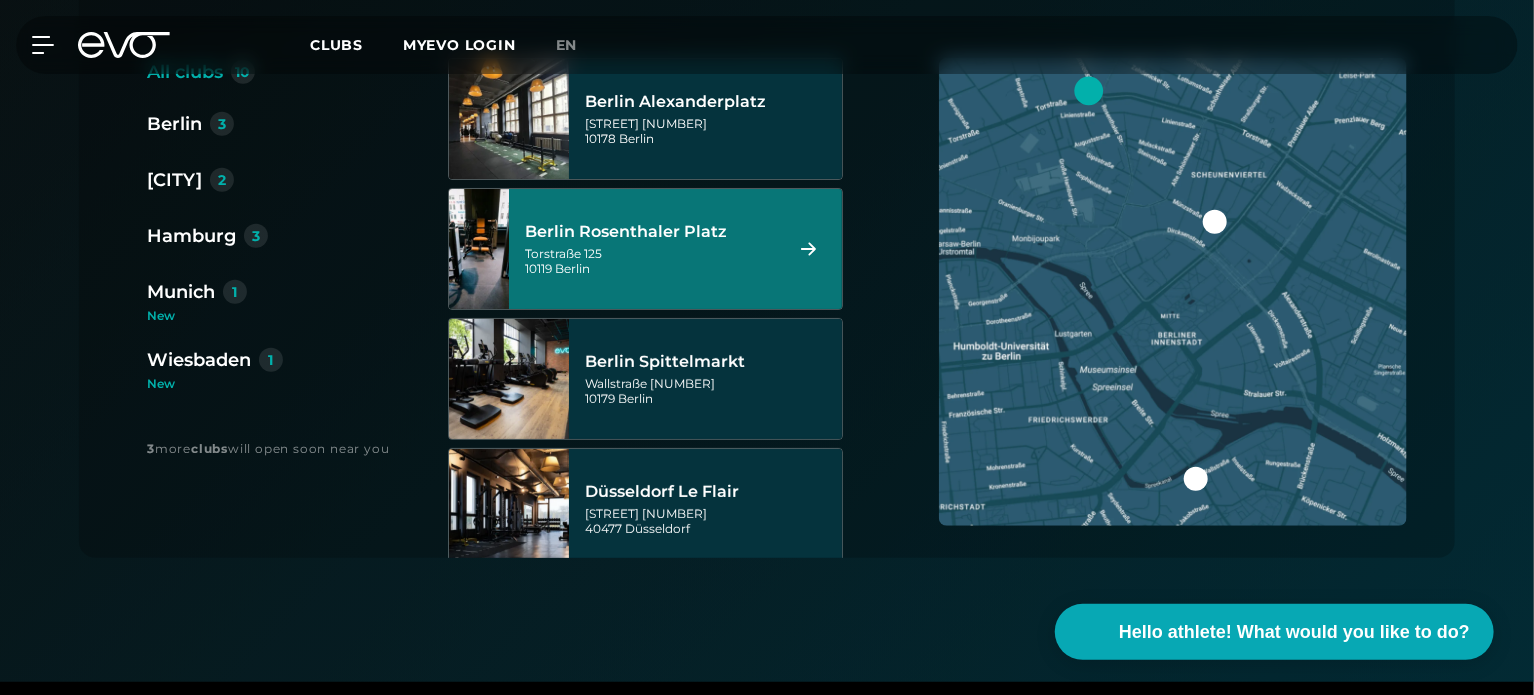 click on "[STREET] [NUMBER] [POSTAL_CODE] [CITY]" at bounding box center (675, 249) 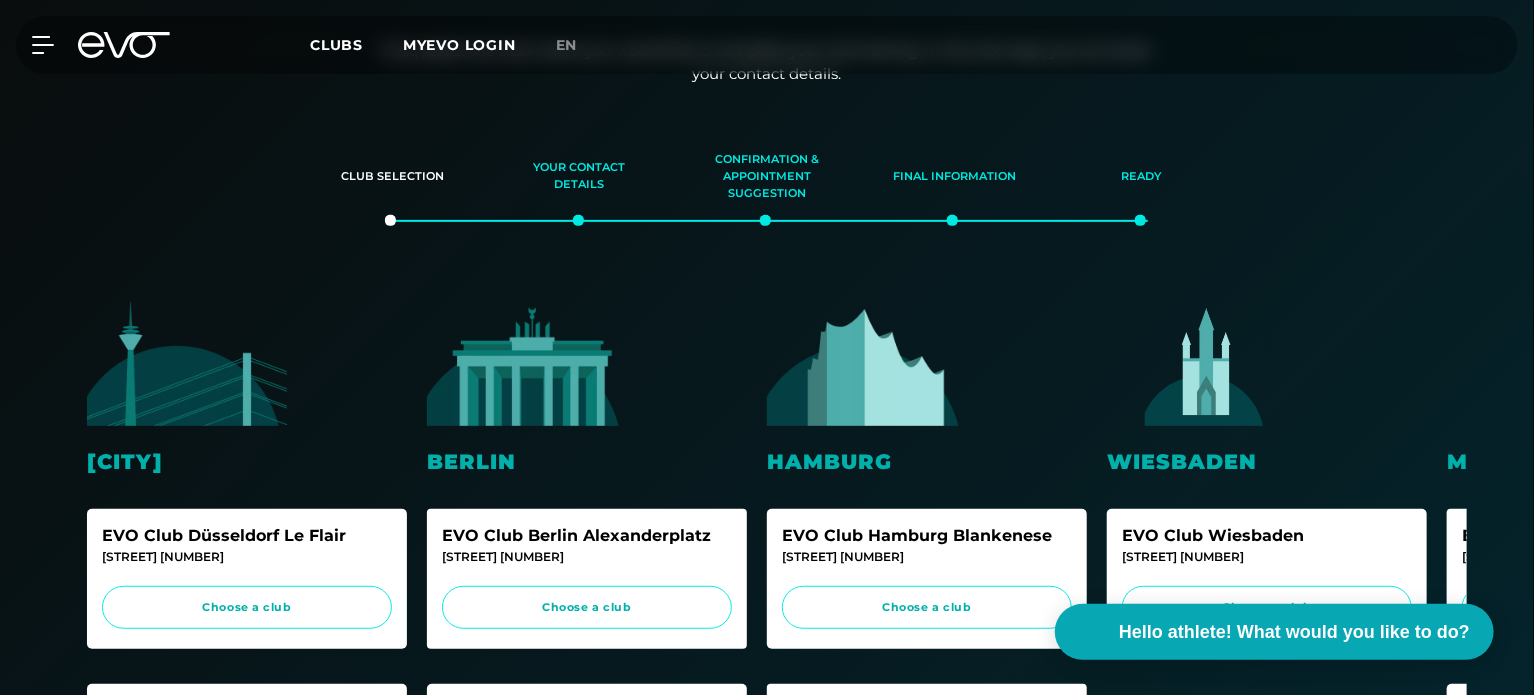 scroll, scrollTop: 286, scrollLeft: 0, axis: vertical 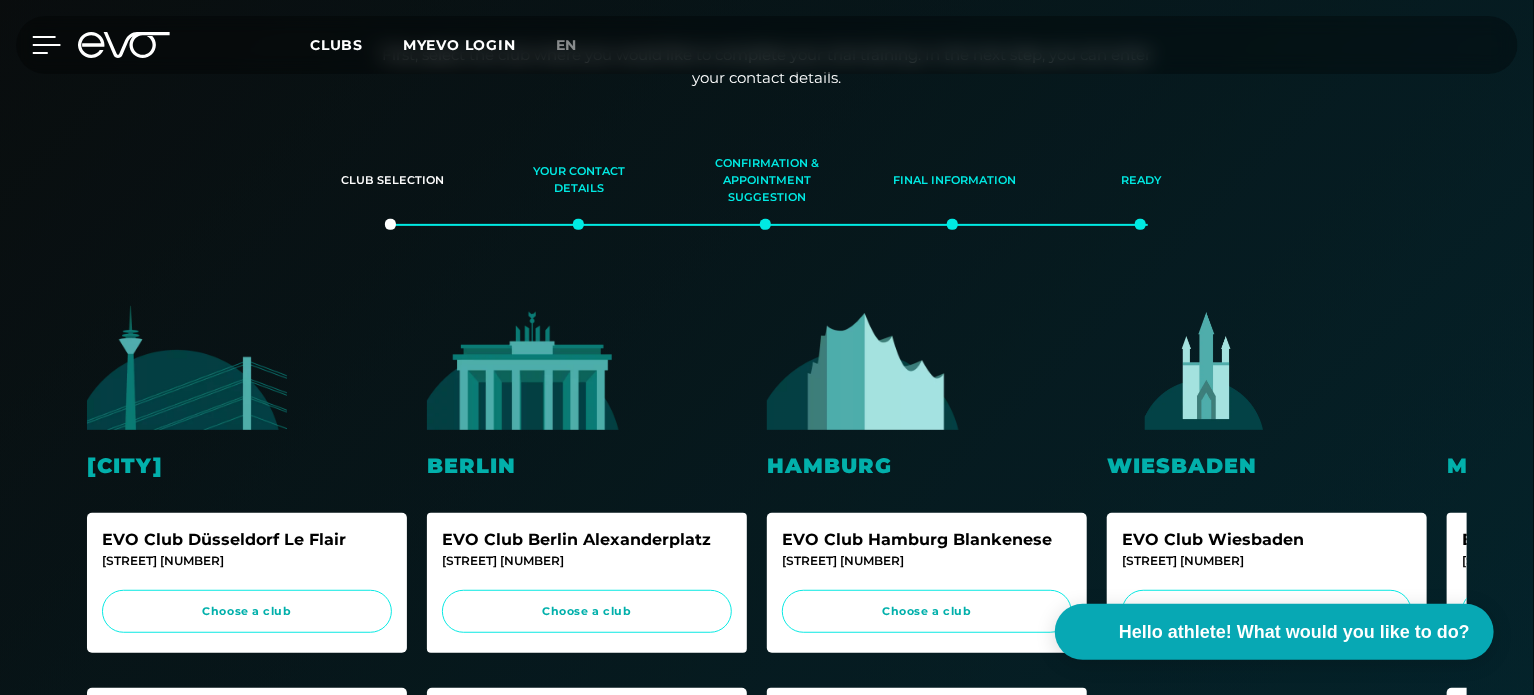 click 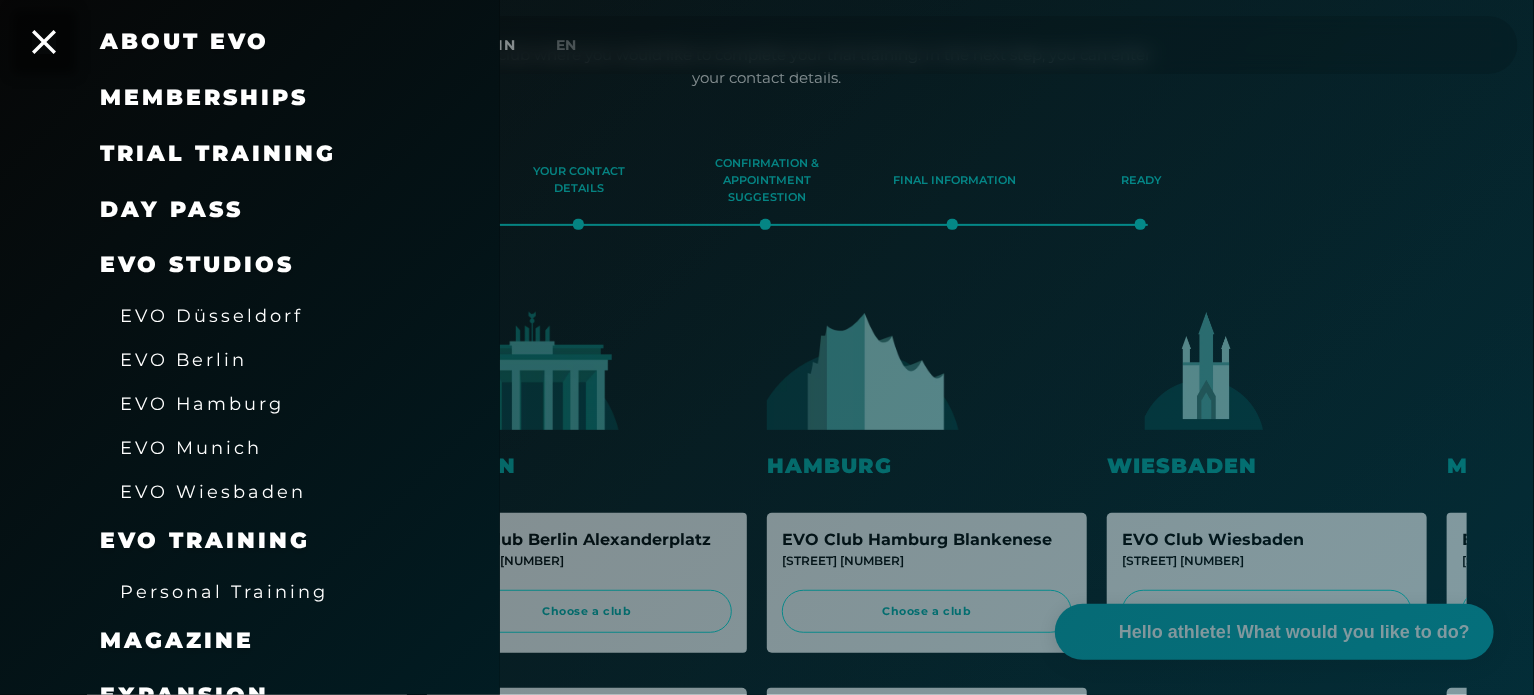 scroll, scrollTop: 315, scrollLeft: 0, axis: vertical 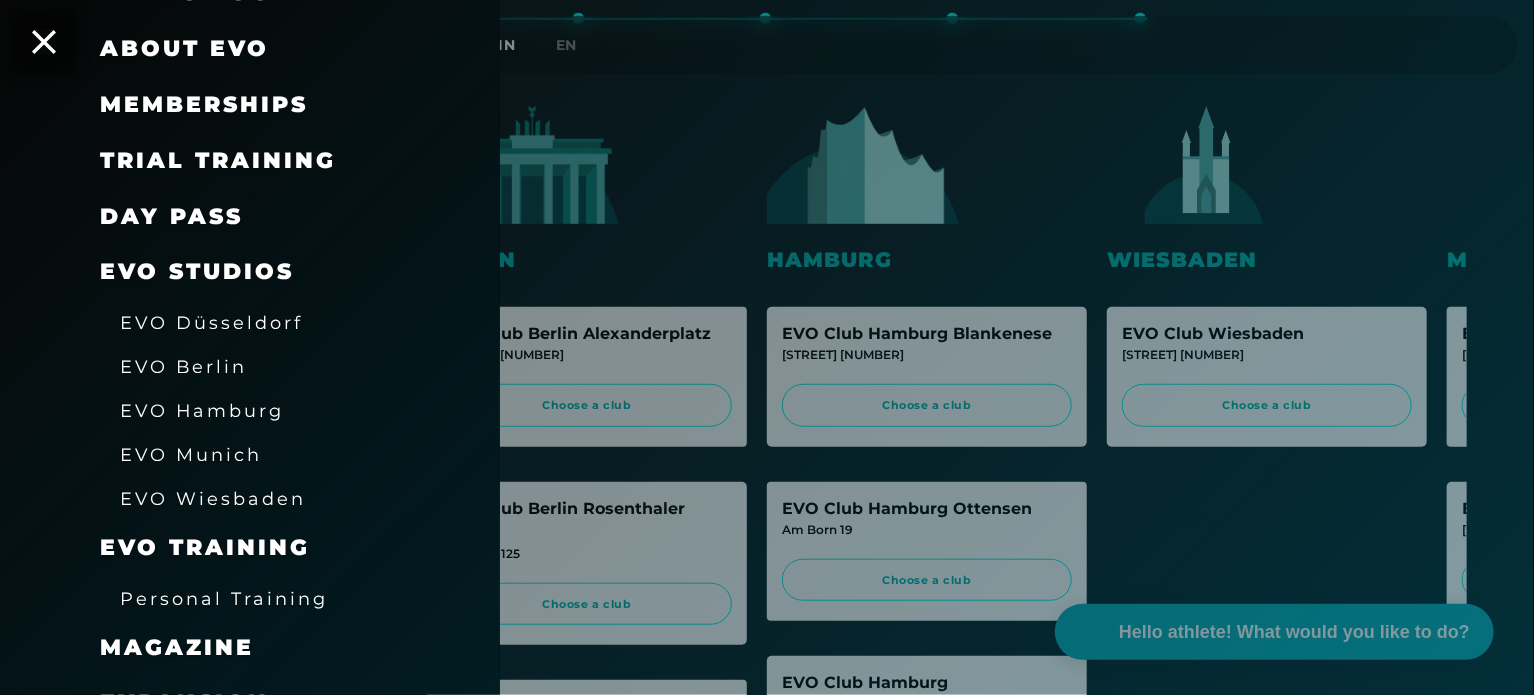 click on "DAY PASS" at bounding box center (171, 216) 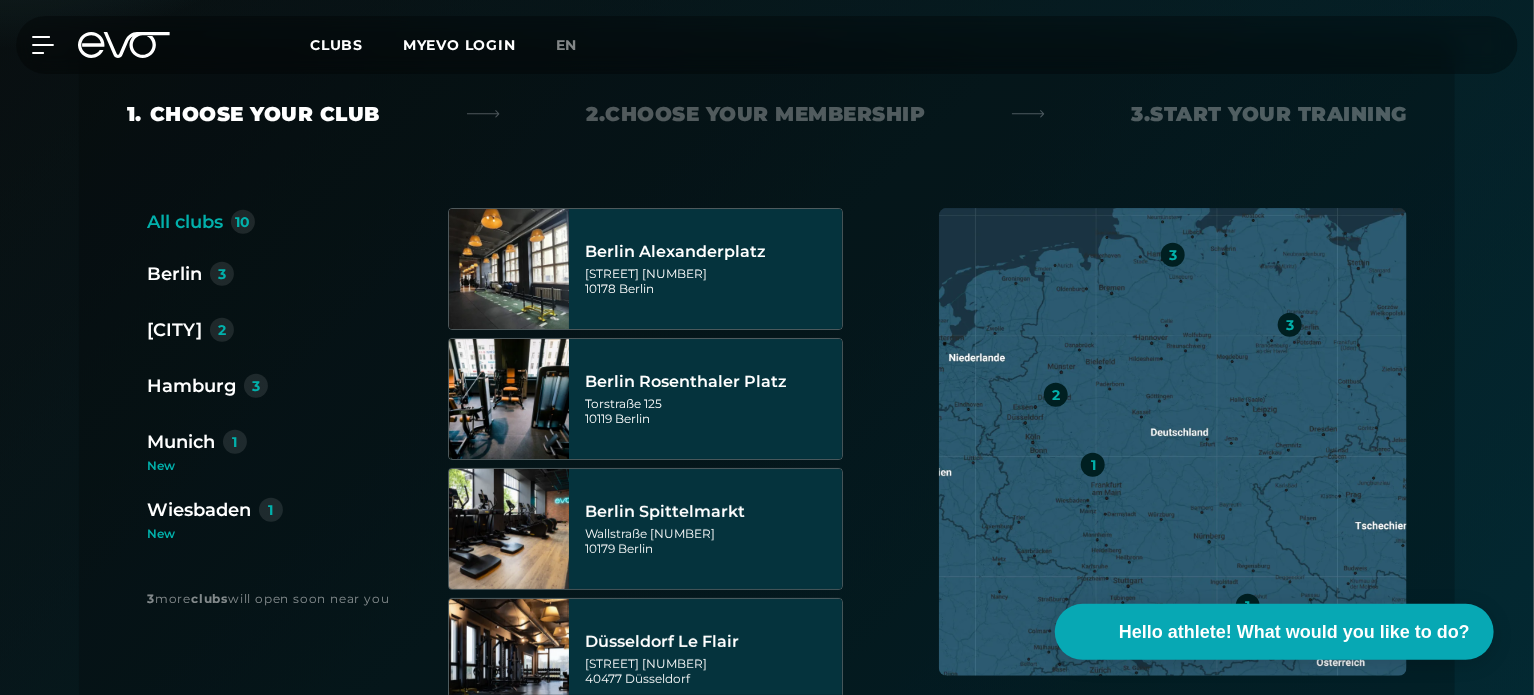 scroll, scrollTop: 408, scrollLeft: 0, axis: vertical 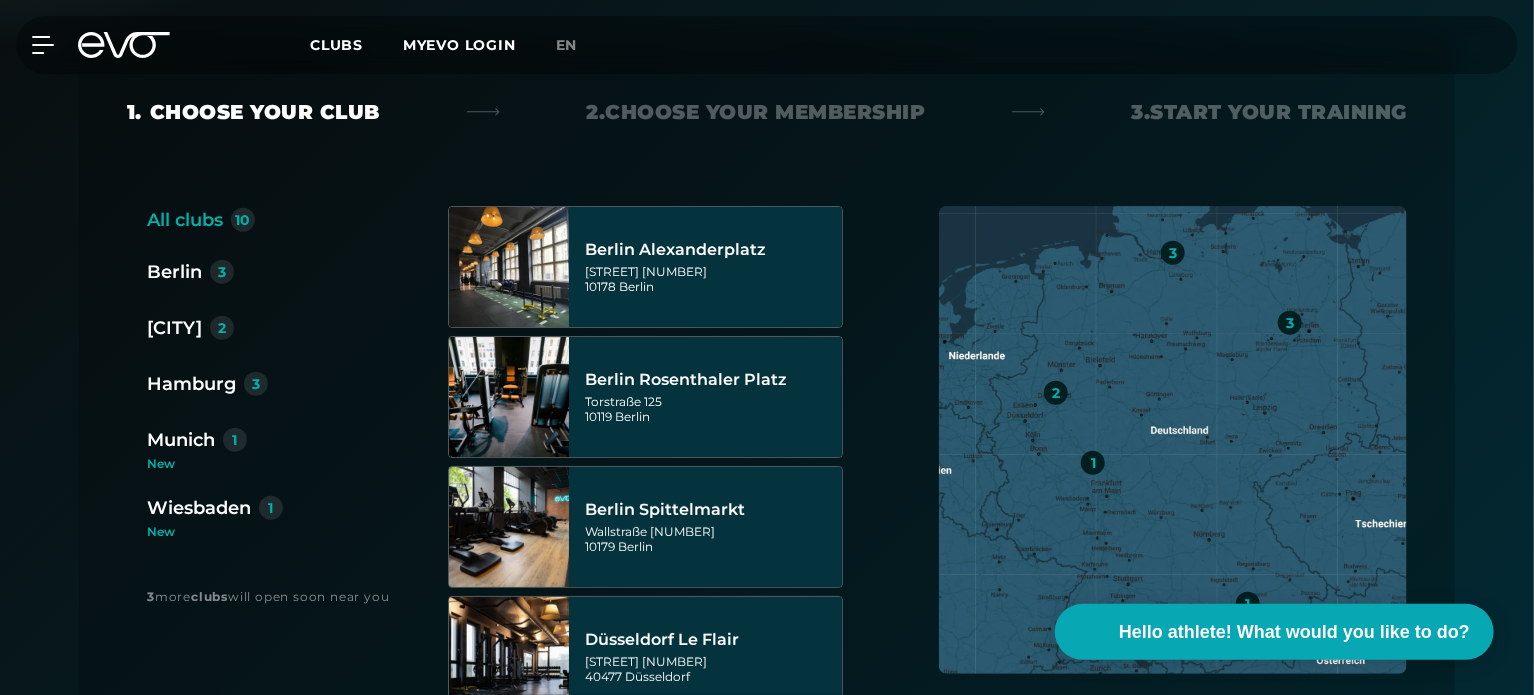 click on "Munich" at bounding box center (181, 440) 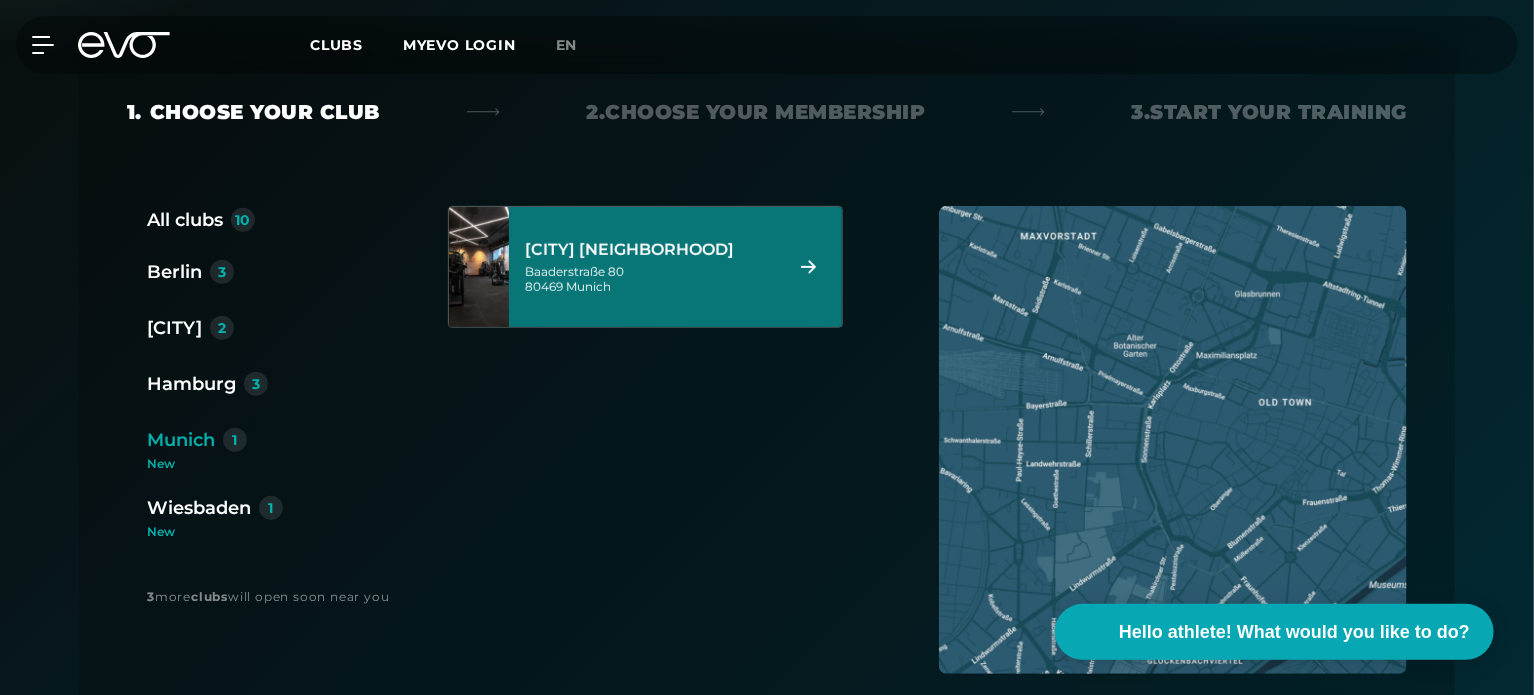 click on "[STREET] [NUMBER] [POSTAL_CODE] [CITY]" at bounding box center (650, 279) 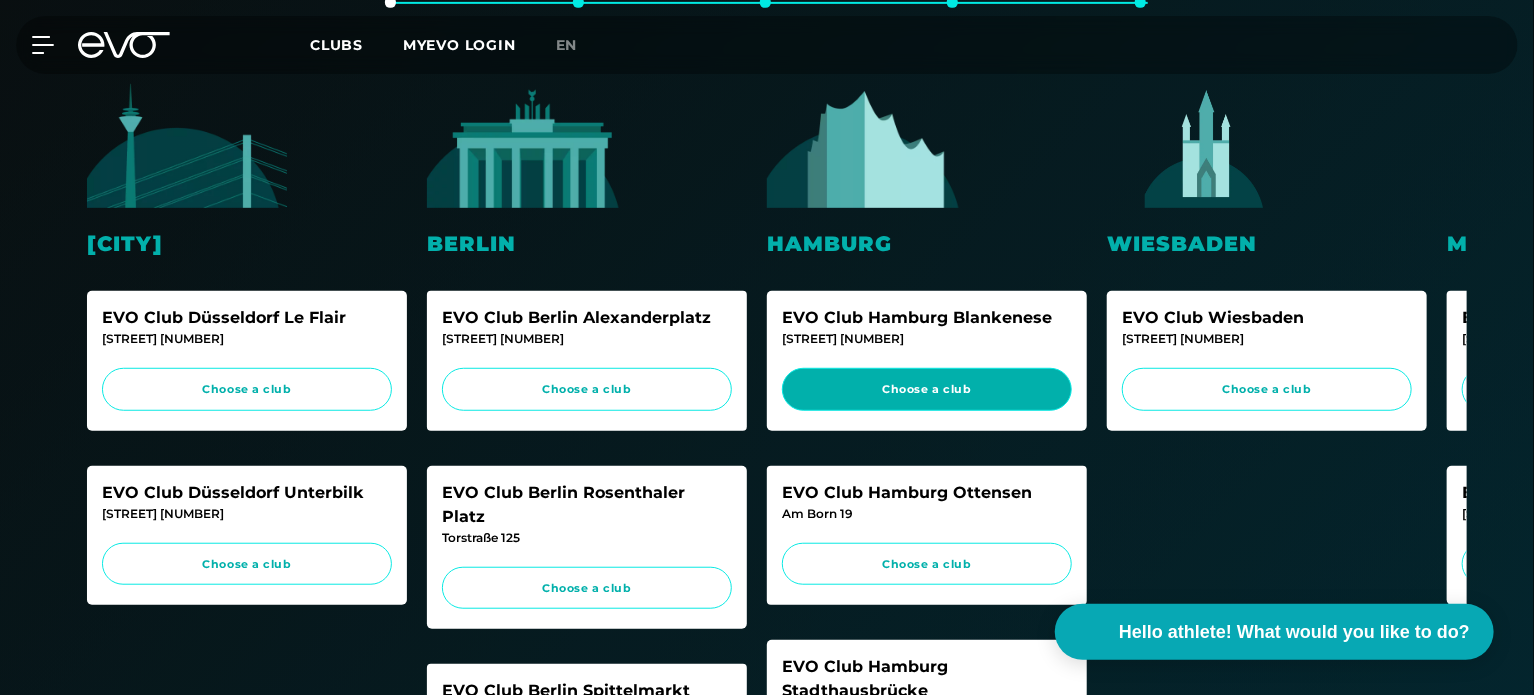 scroll, scrollTop: 508, scrollLeft: 0, axis: vertical 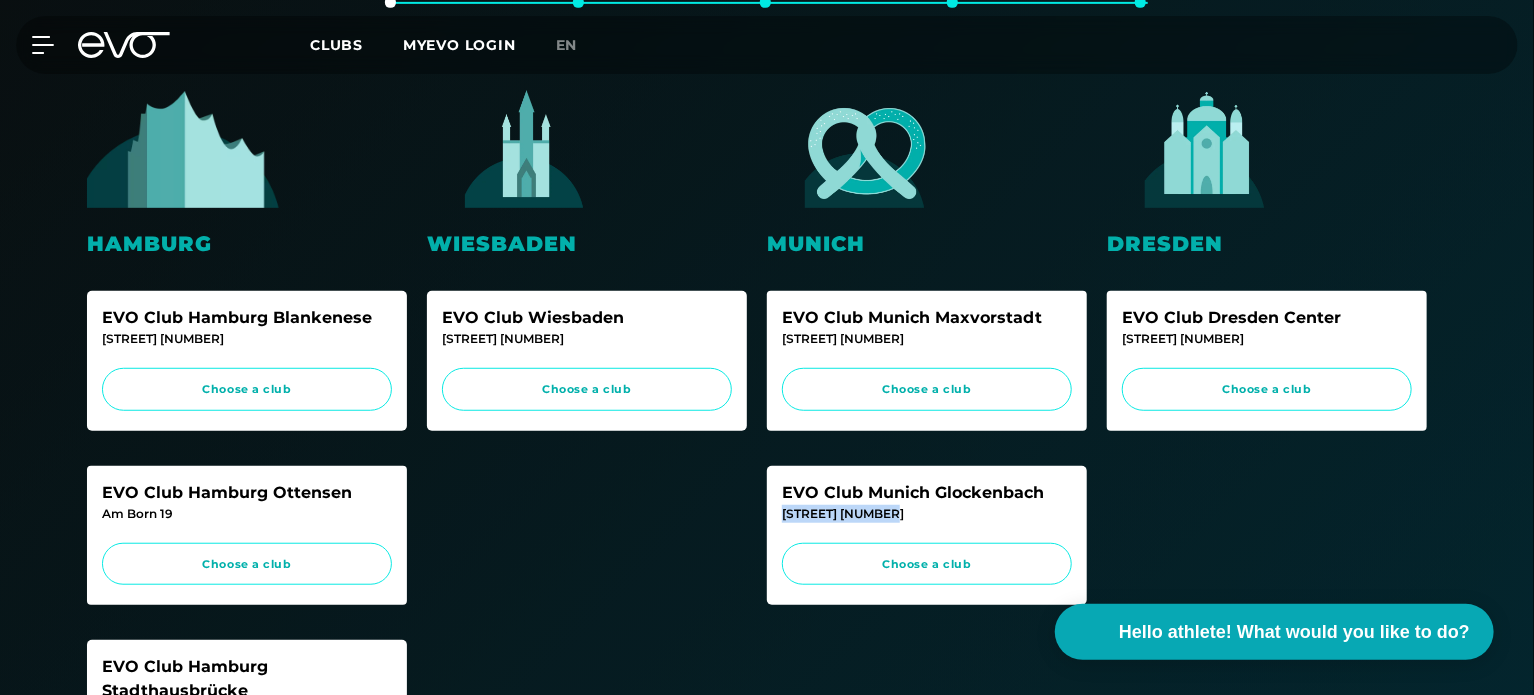 drag, startPoint x: 899, startPoint y: 511, endPoint x: 780, endPoint y: 511, distance: 119 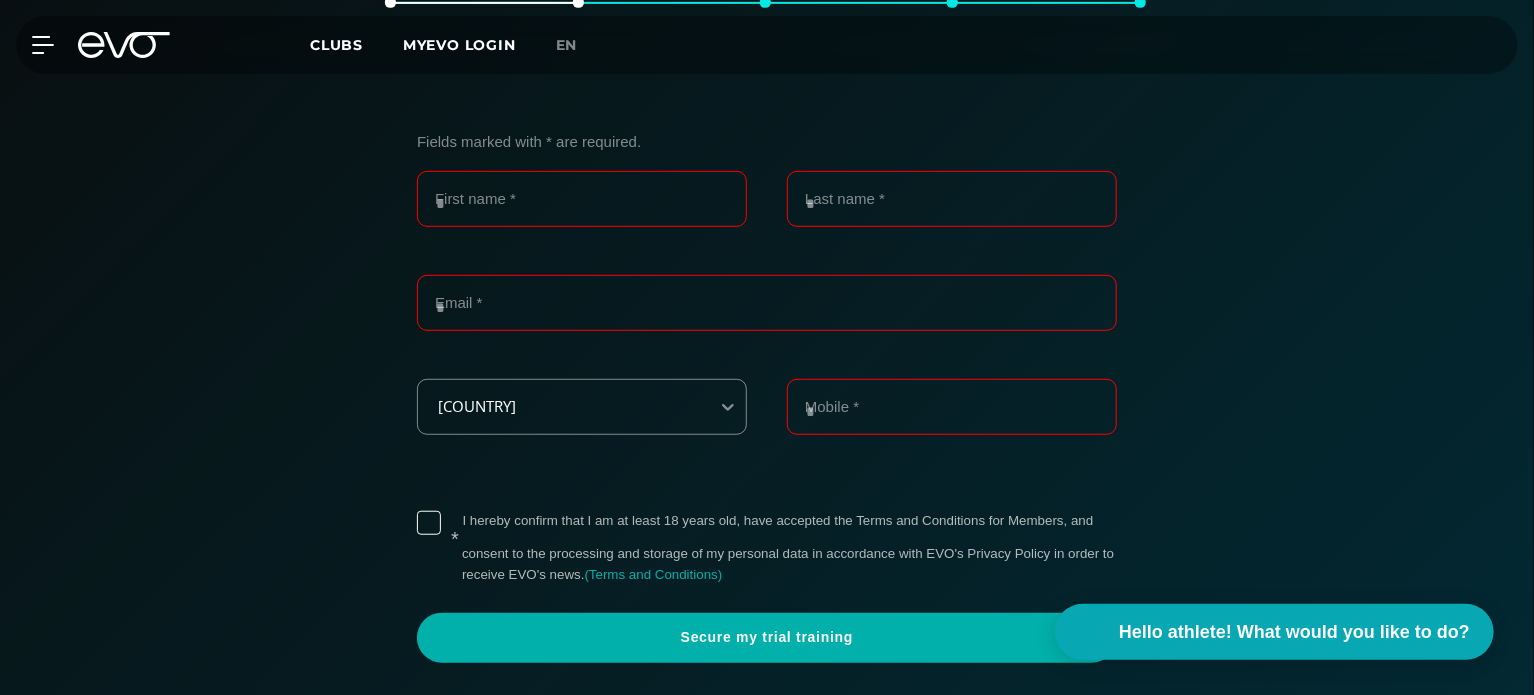 copy on "[STREET] [NUMBER]" 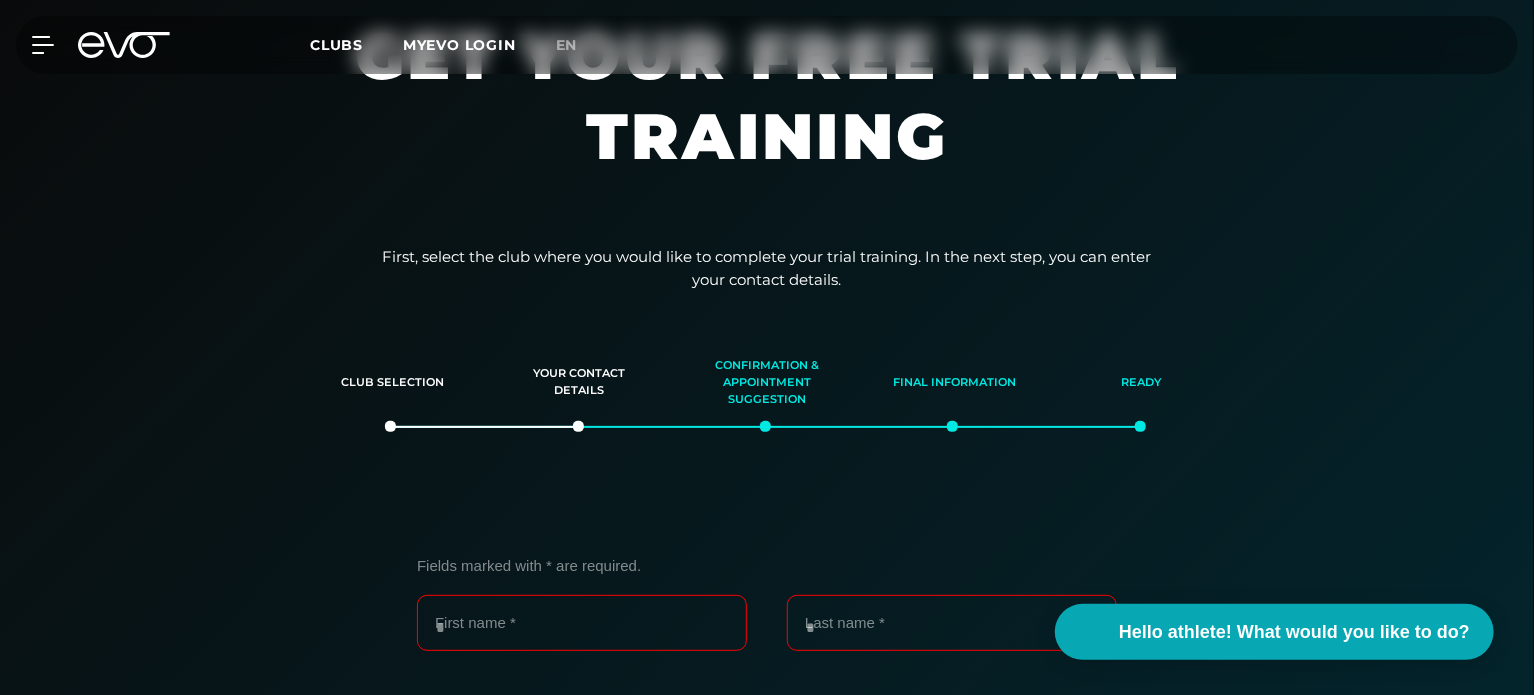 scroll, scrollTop: 0, scrollLeft: 0, axis: both 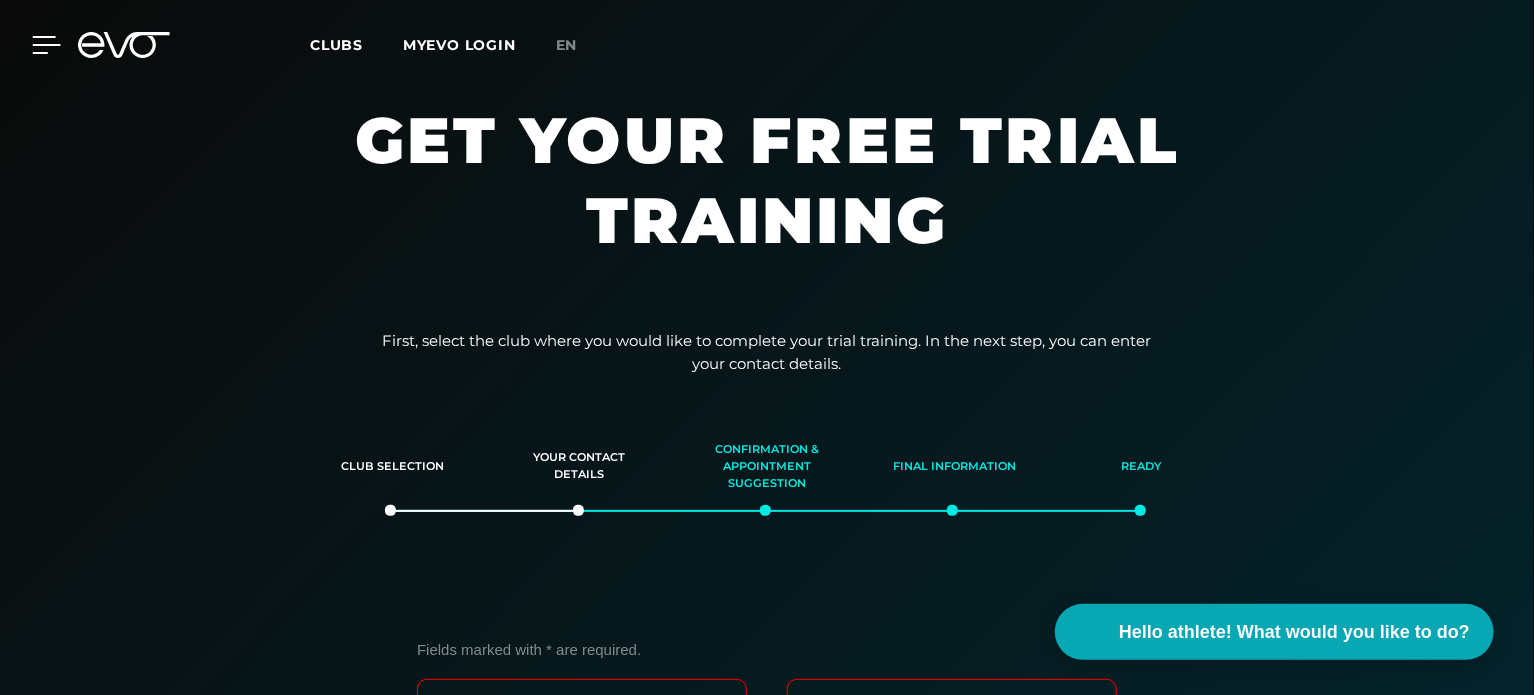 click 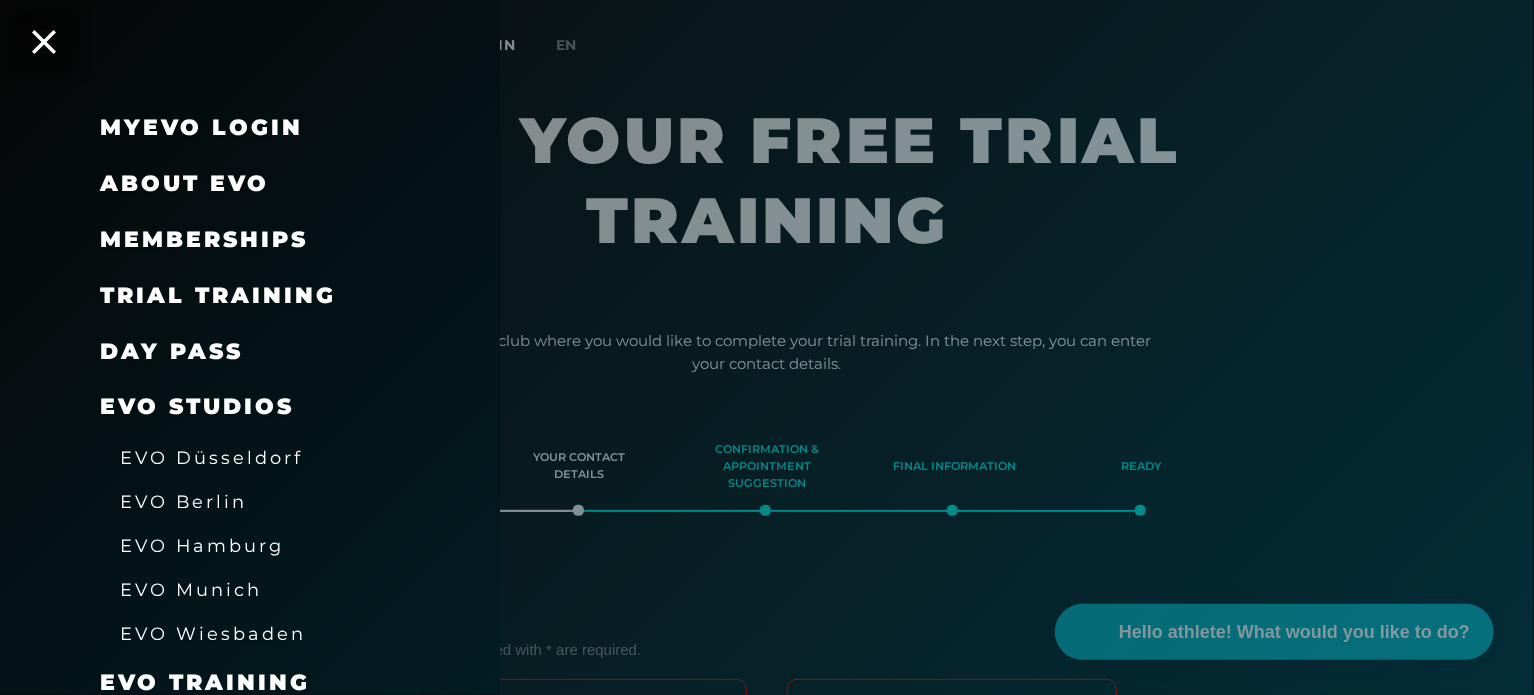 click on "Memberships" at bounding box center [204, 239] 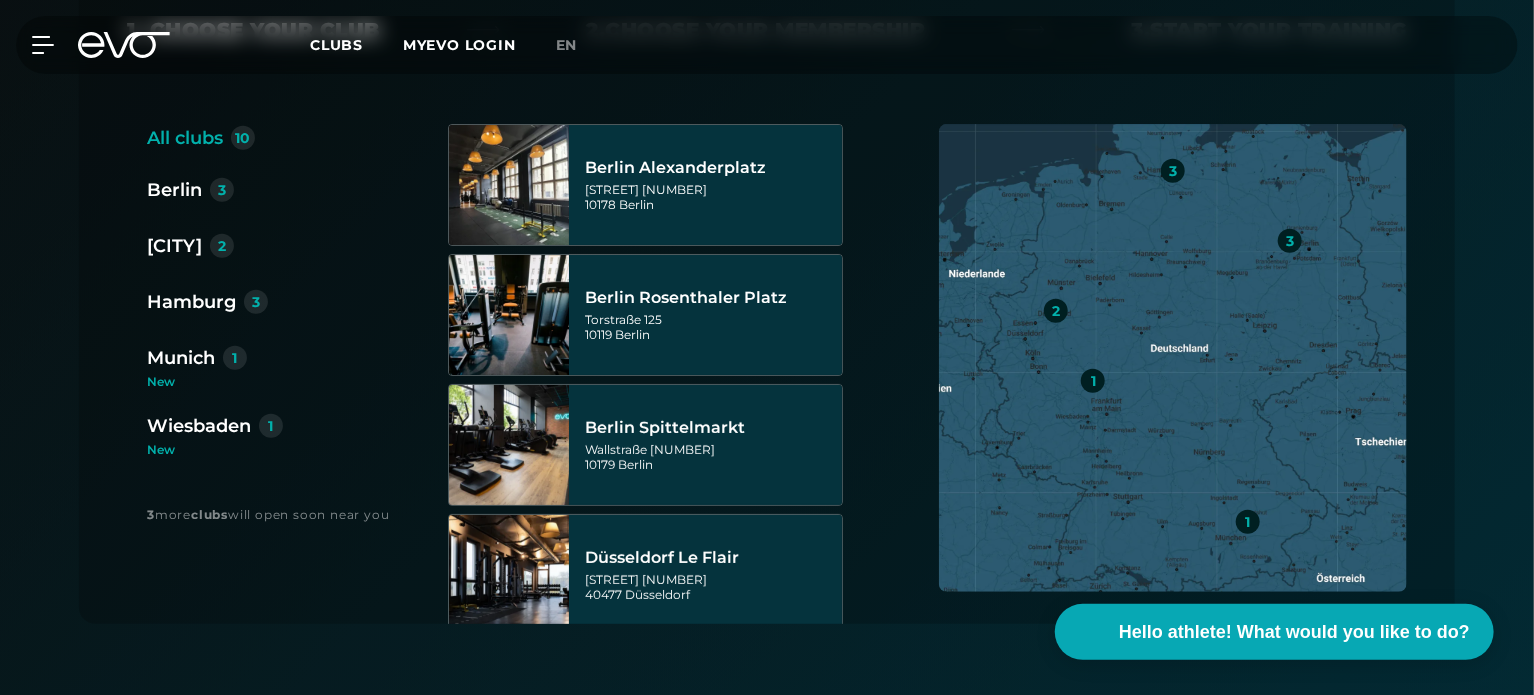 scroll, scrollTop: 492, scrollLeft: 0, axis: vertical 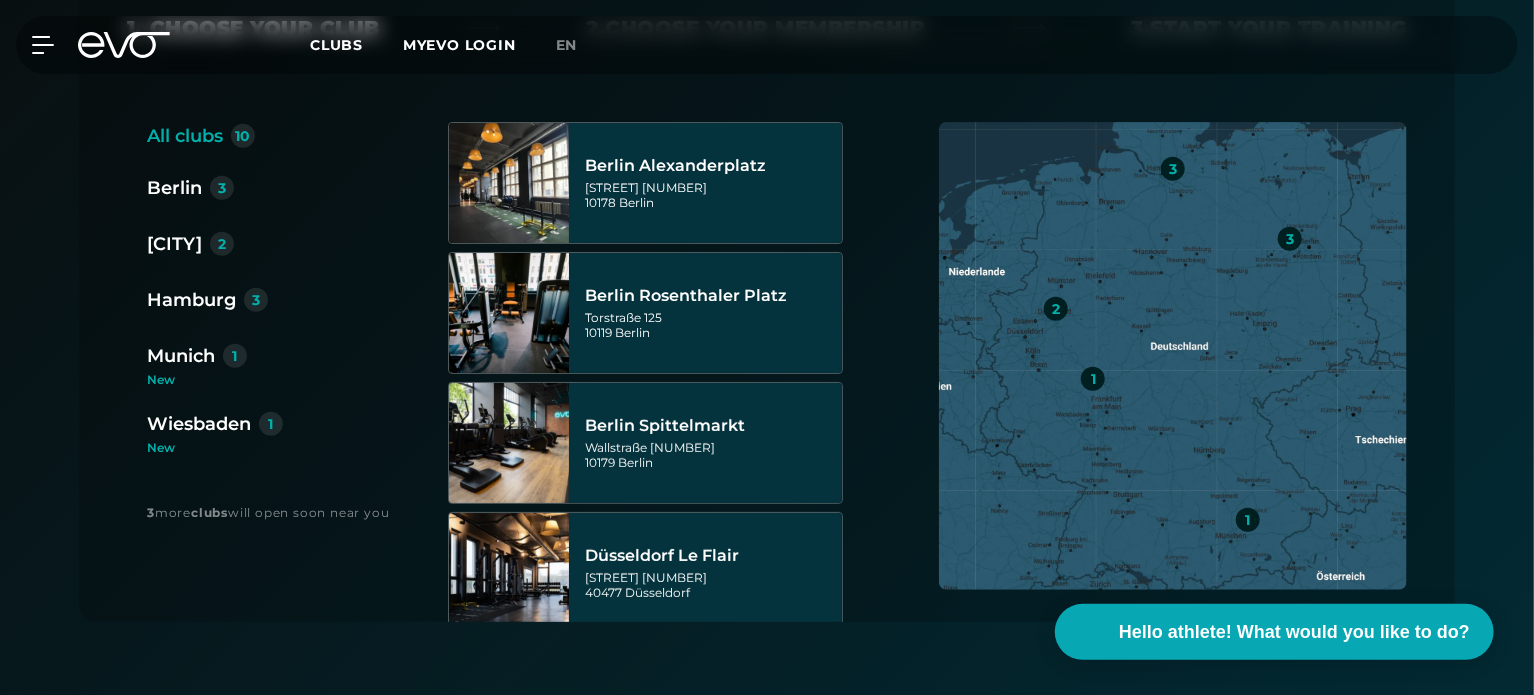 click on "New" at bounding box center [223, 380] 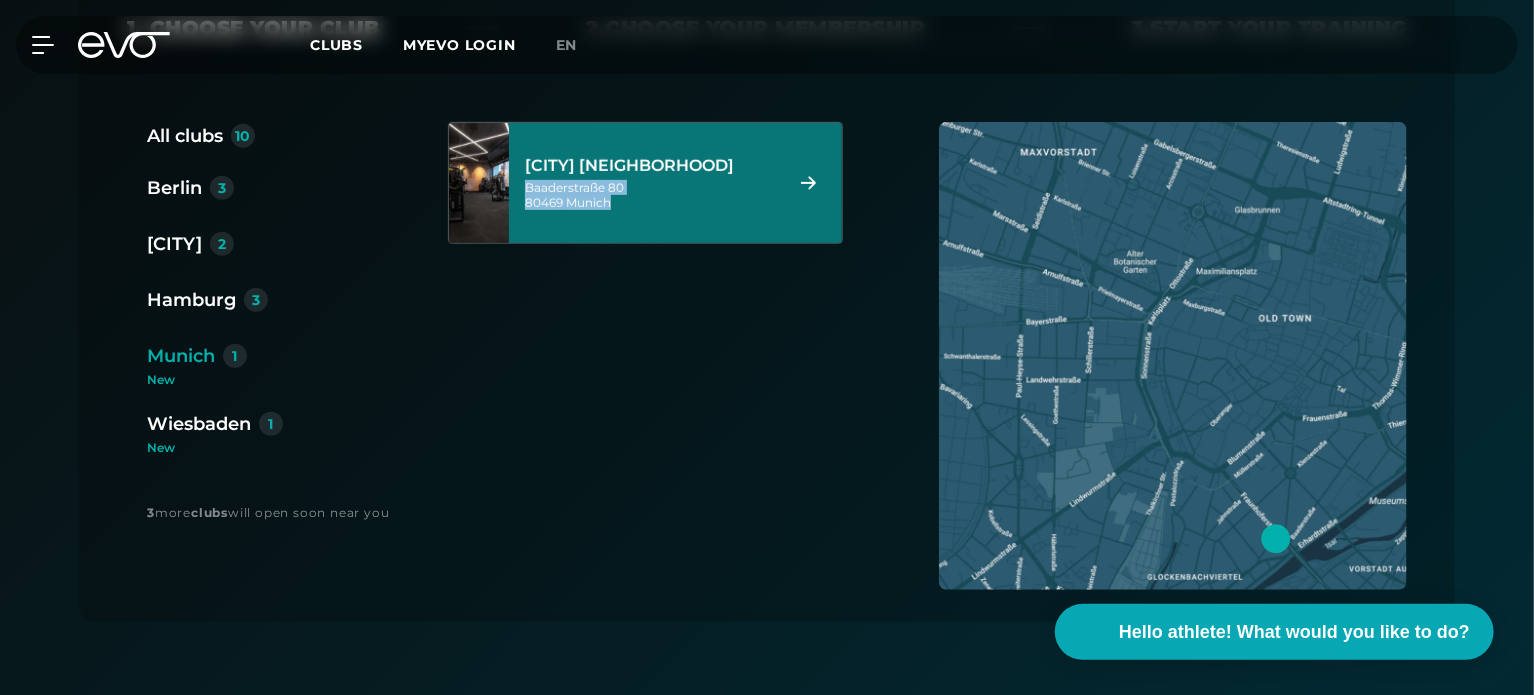 drag, startPoint x: 620, startPoint y: 202, endPoint x: 525, endPoint y: 189, distance: 95.885345 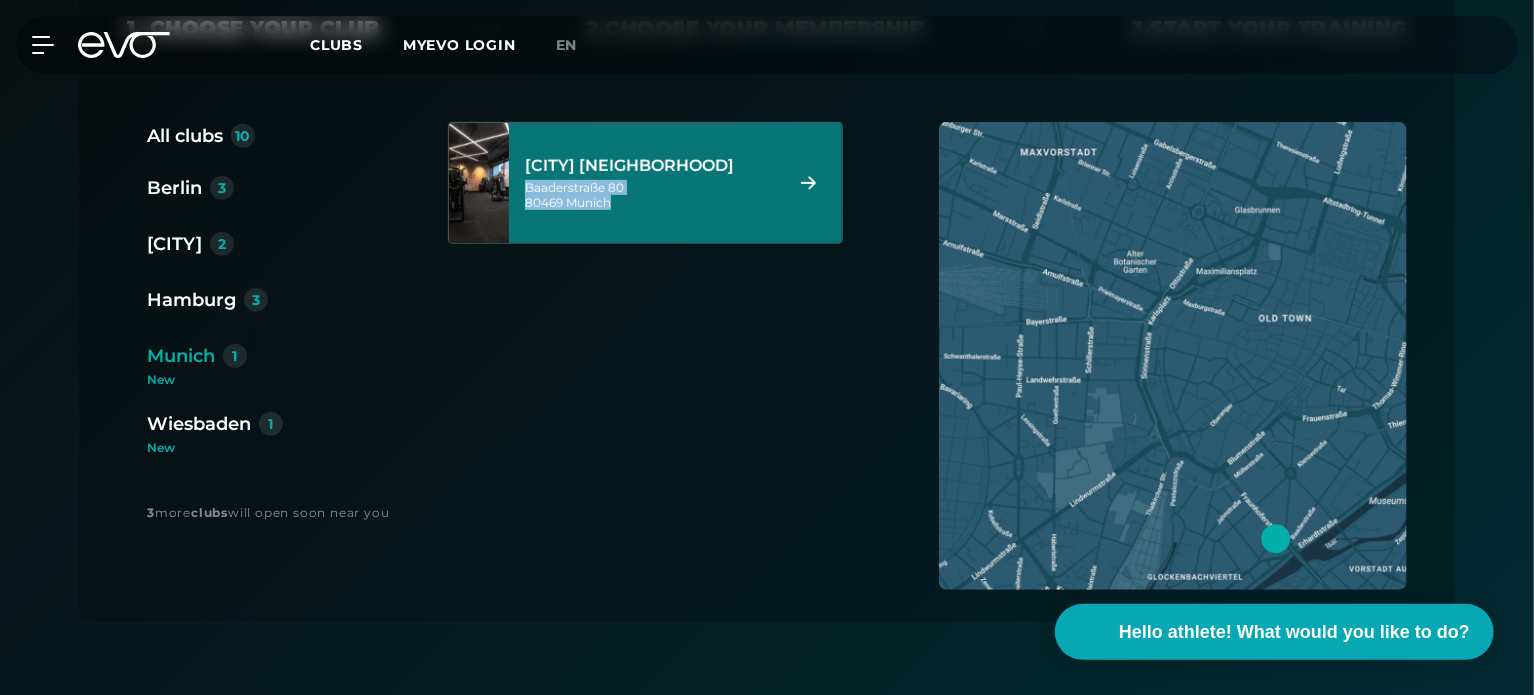scroll, scrollTop: 0, scrollLeft: 0, axis: both 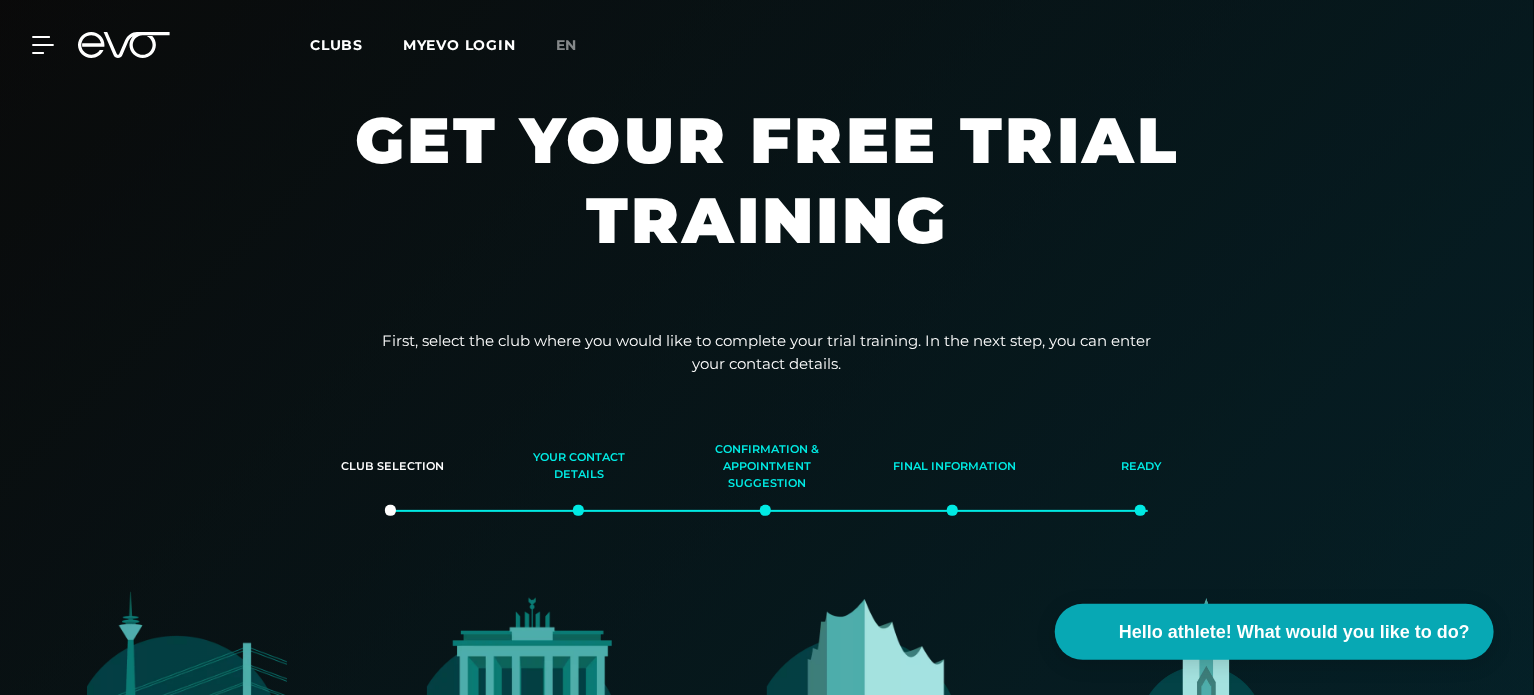 click on "MYEVO Login About EVO Memberships Trial training DAY PASS EVO Studios EVO [CITY] EVO Berlin EVO Hamburg EVO [CITY] EVO Wiesbaden EVO Training Personal Training magazine expansion contact Frequently Asked Questions Back Clubs MYEVO LOGIN en Become a member now Free trial training MyEVO Login About EVO Memberships Trial training DAY PASS EVO Studios EVO [CITY] EVO Berlin EVO Hamburg EVO [CITY] EVO Wiesbaden EVO Training Personal Training magazine expansion contact Frequently Asked Questions Back" at bounding box center [767, 45] 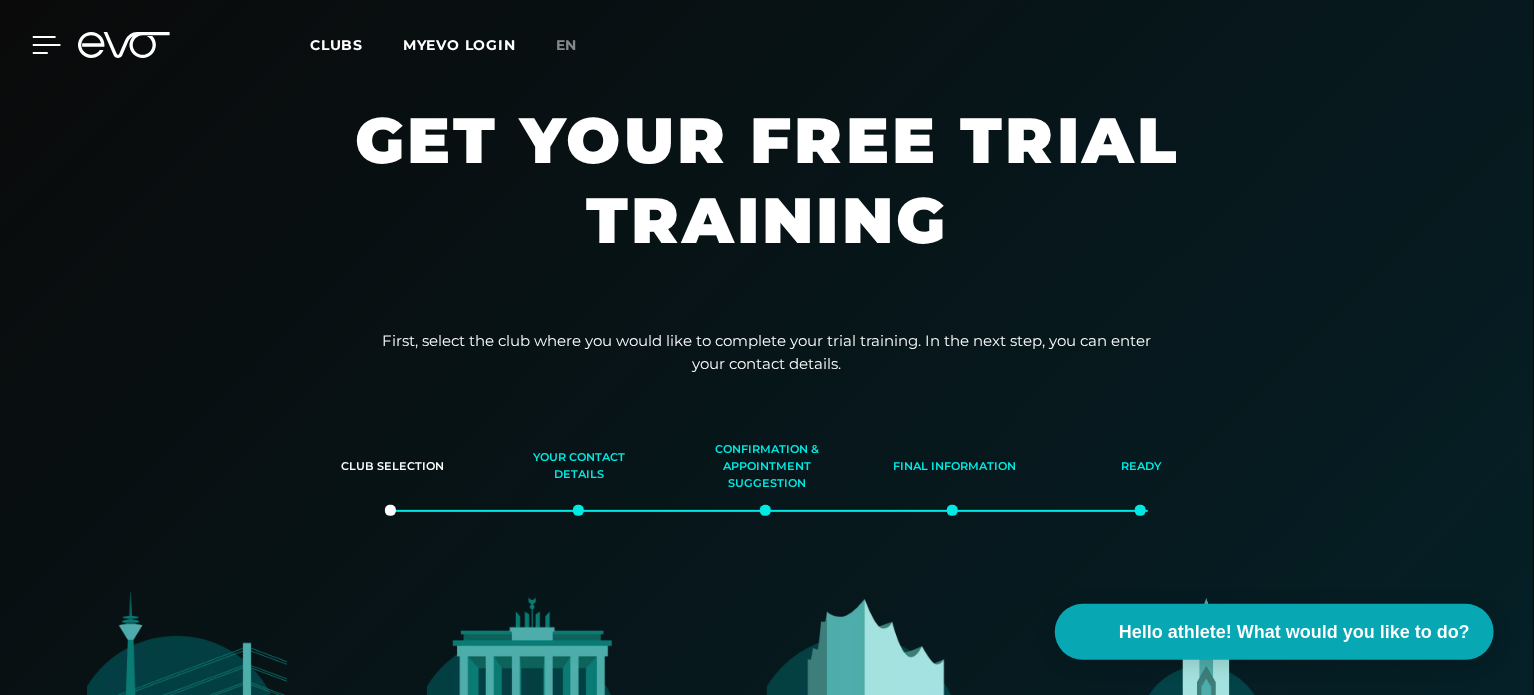 click at bounding box center [31, 45] 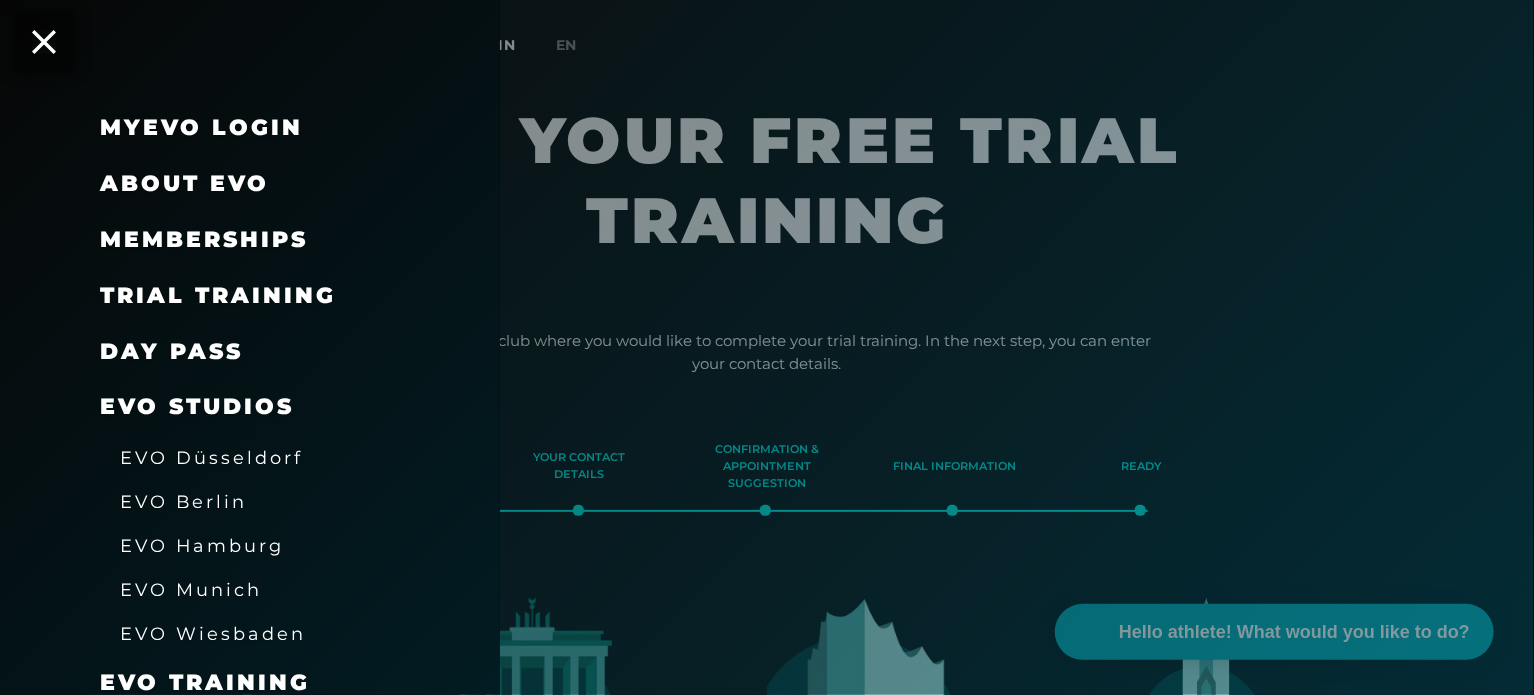 click on "Memberships" at bounding box center (204, 239) 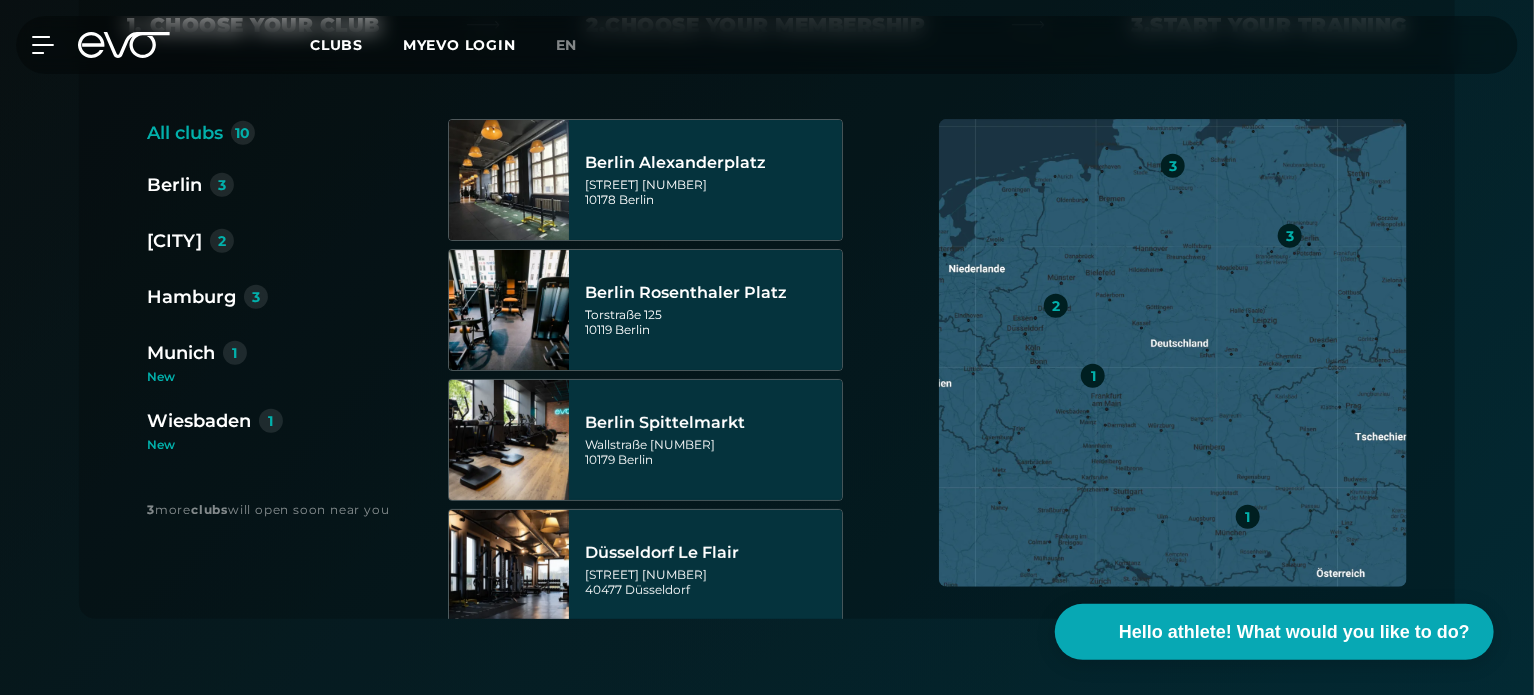 scroll, scrollTop: 511, scrollLeft: 0, axis: vertical 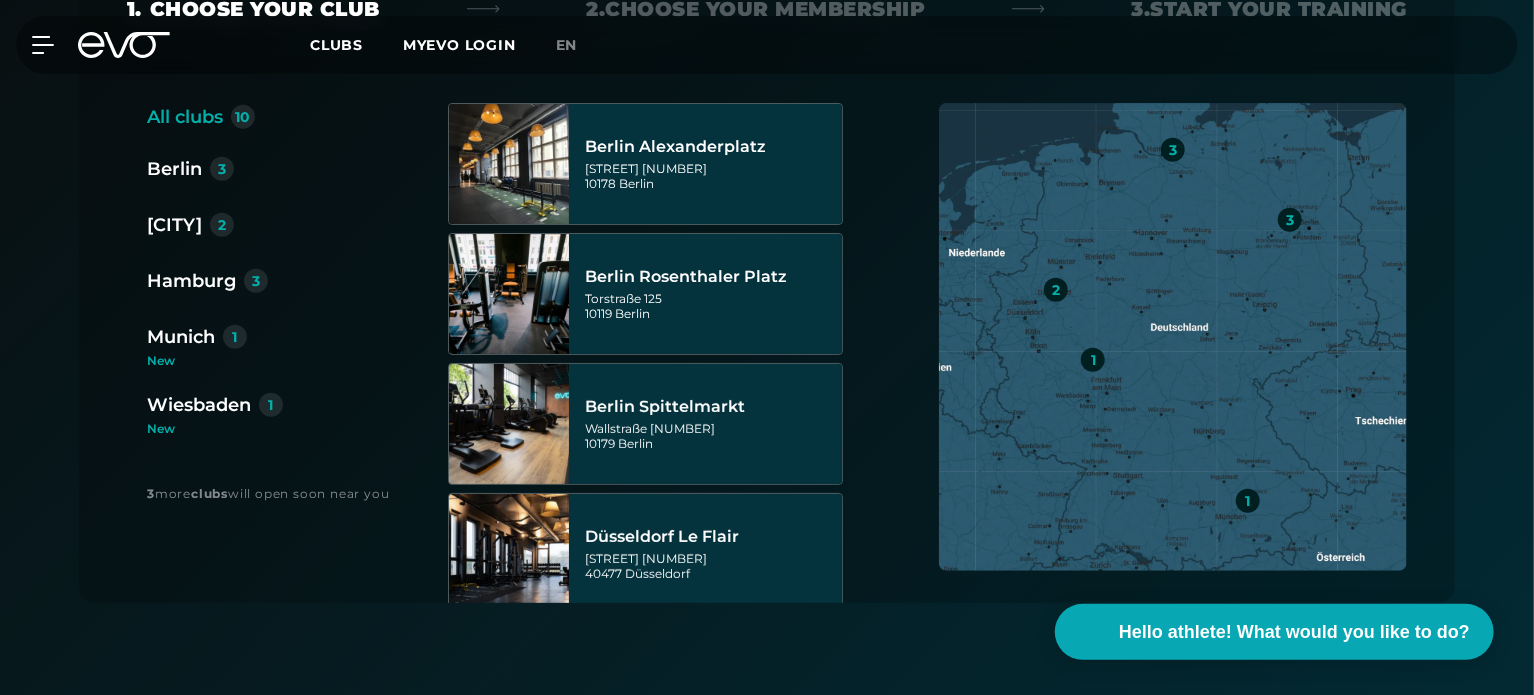 click on "Munich" at bounding box center (181, 337) 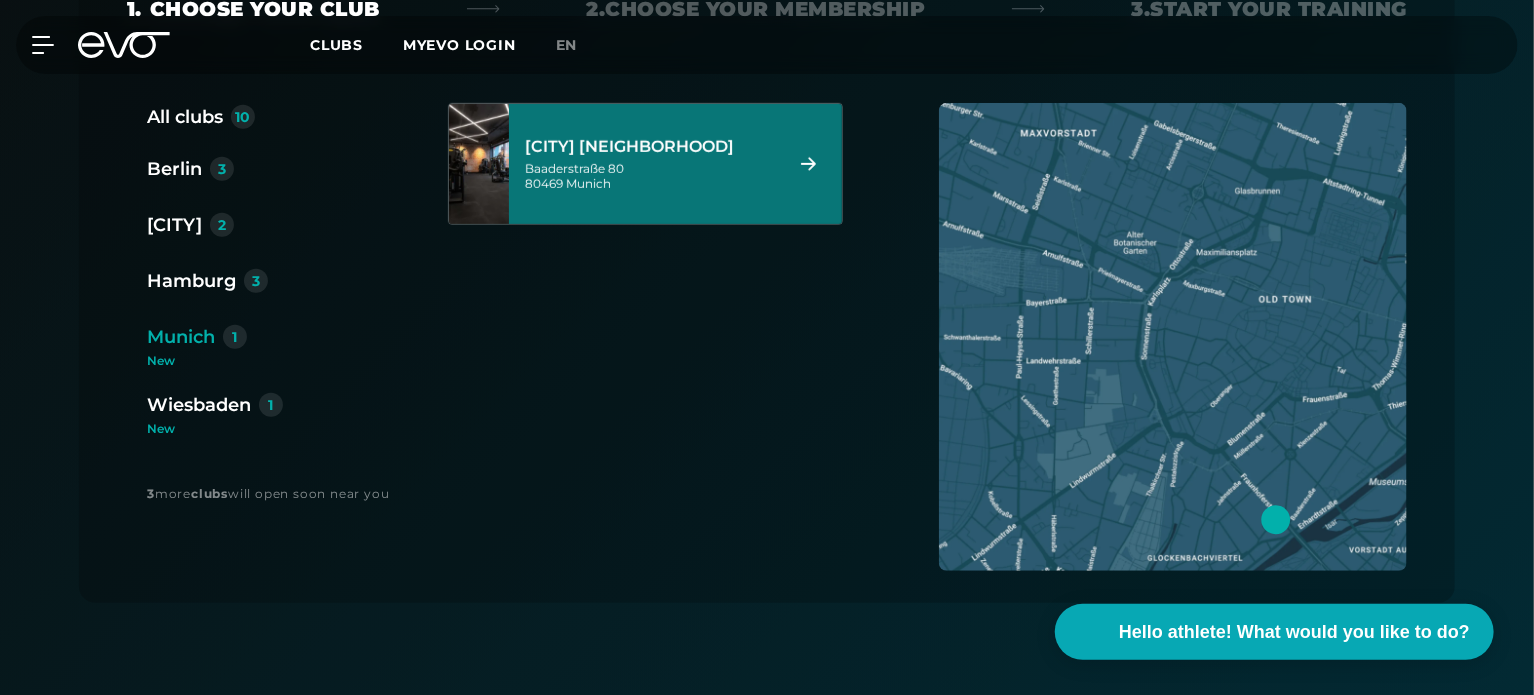 click on "[STREET] [NUMBER] [POSTAL_CODE] [CITY]" at bounding box center [650, 176] 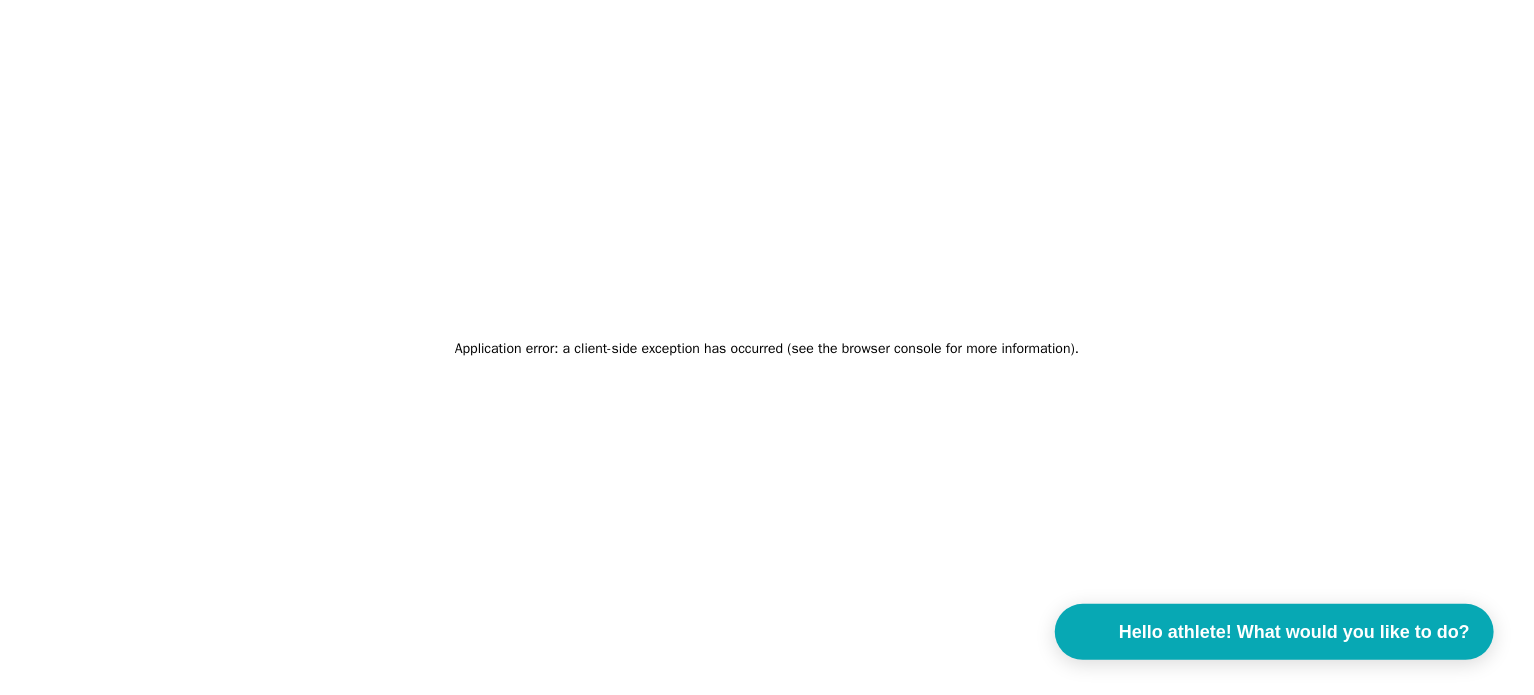 scroll, scrollTop: 0, scrollLeft: 0, axis: both 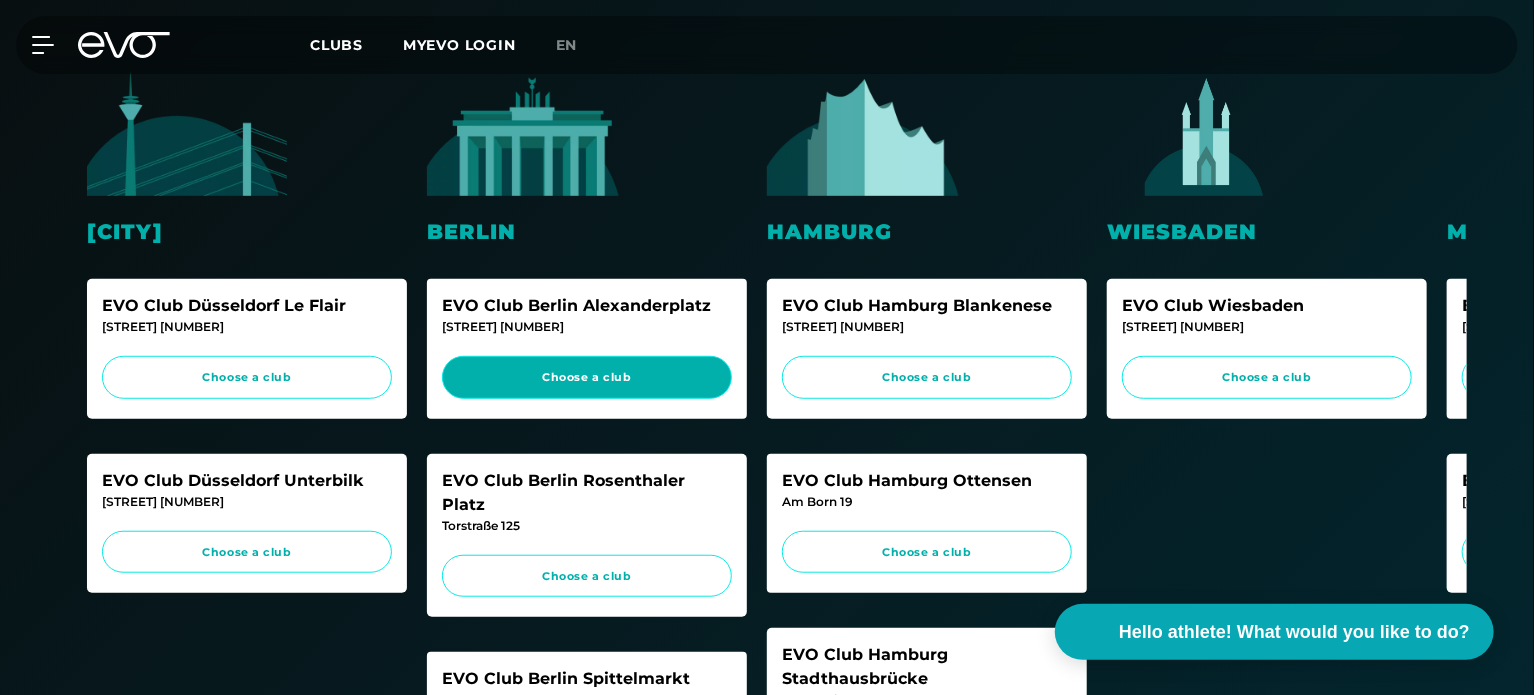 click on "Choose a club" at bounding box center [587, 377] 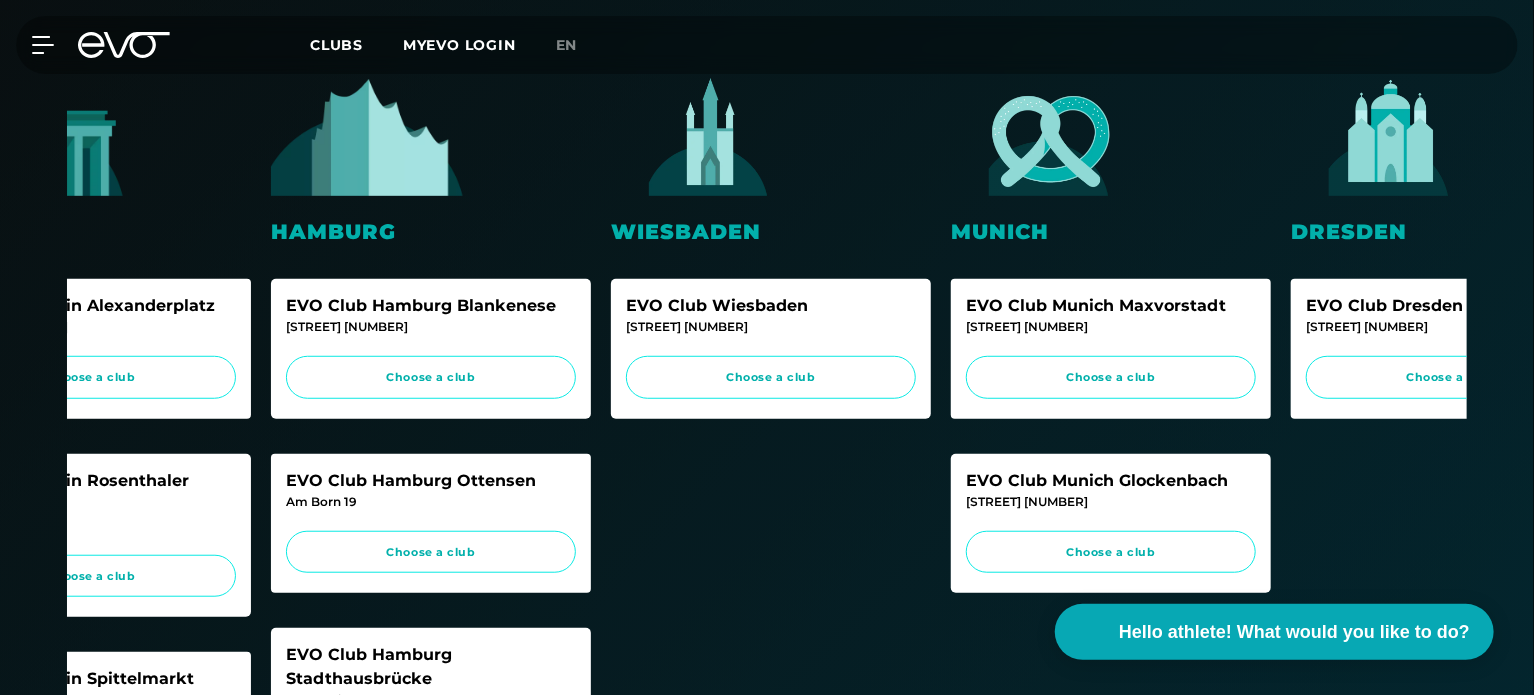 scroll, scrollTop: 0, scrollLeft: 500, axis: horizontal 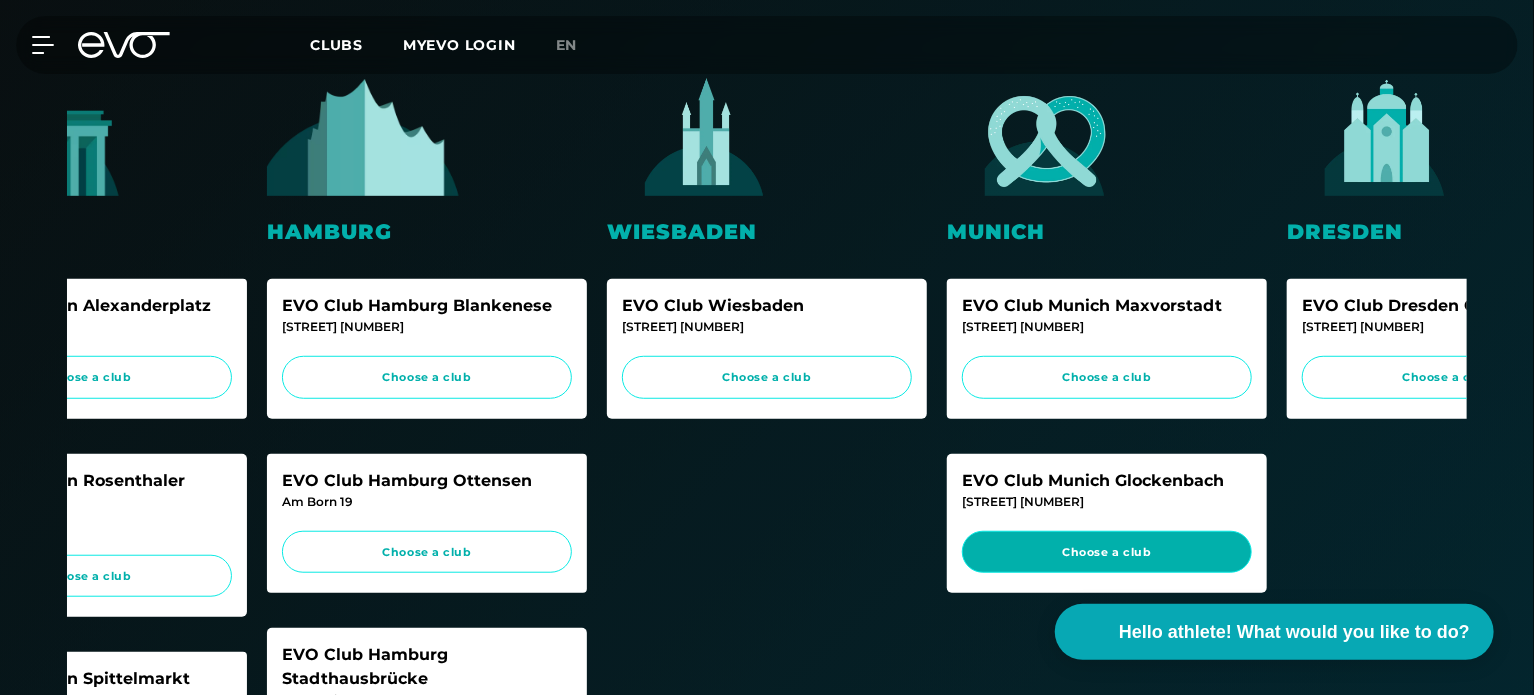 click on "Choose a club" at bounding box center [1107, 552] 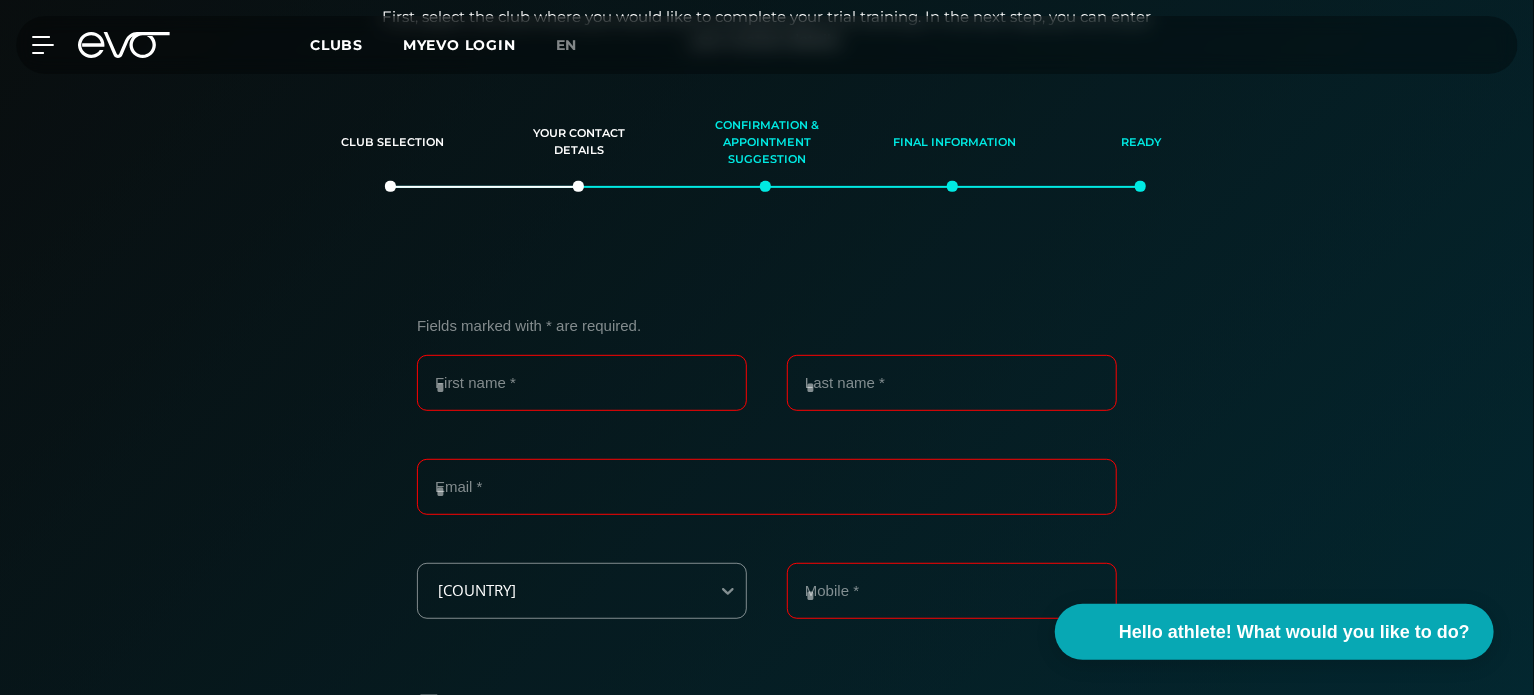 scroll, scrollTop: 320, scrollLeft: 0, axis: vertical 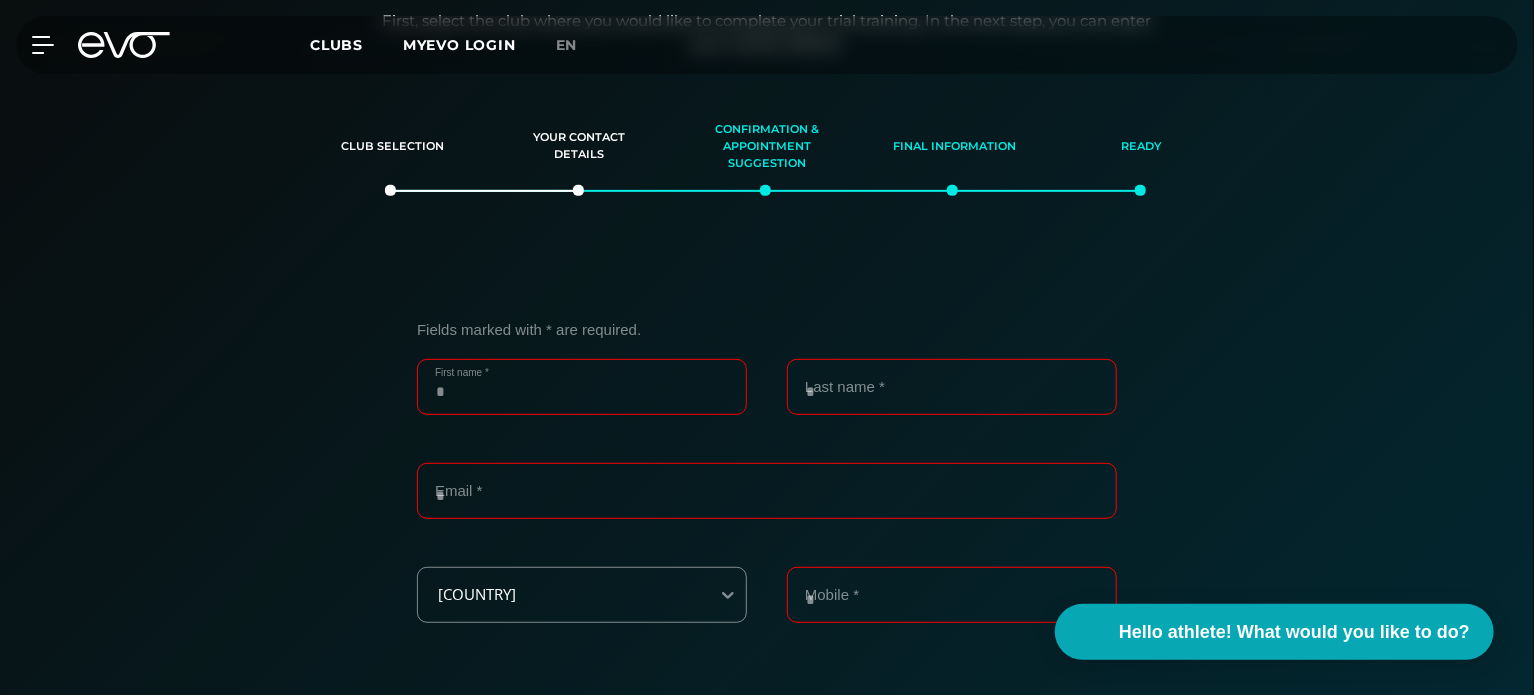 click on "First name *" at bounding box center (582, 387) 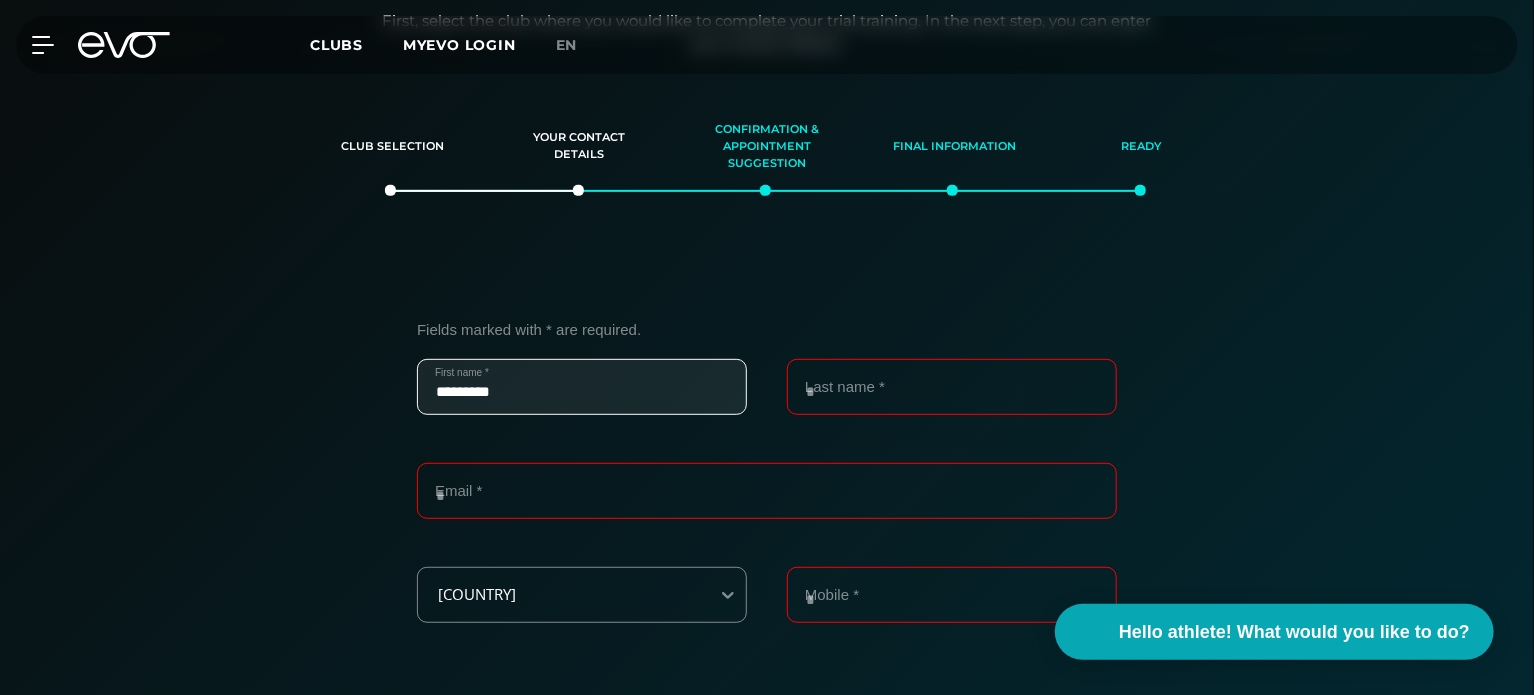 type on "**********" 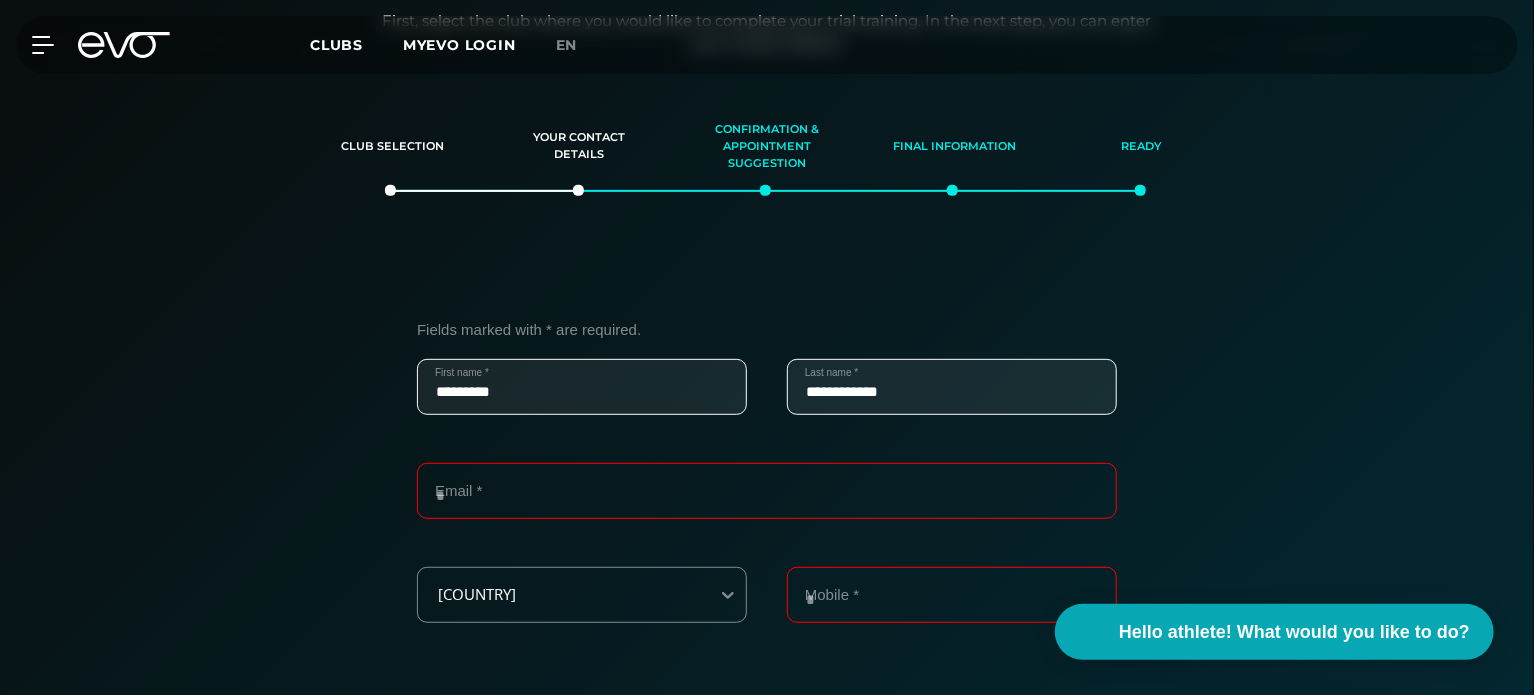 type on "**********" 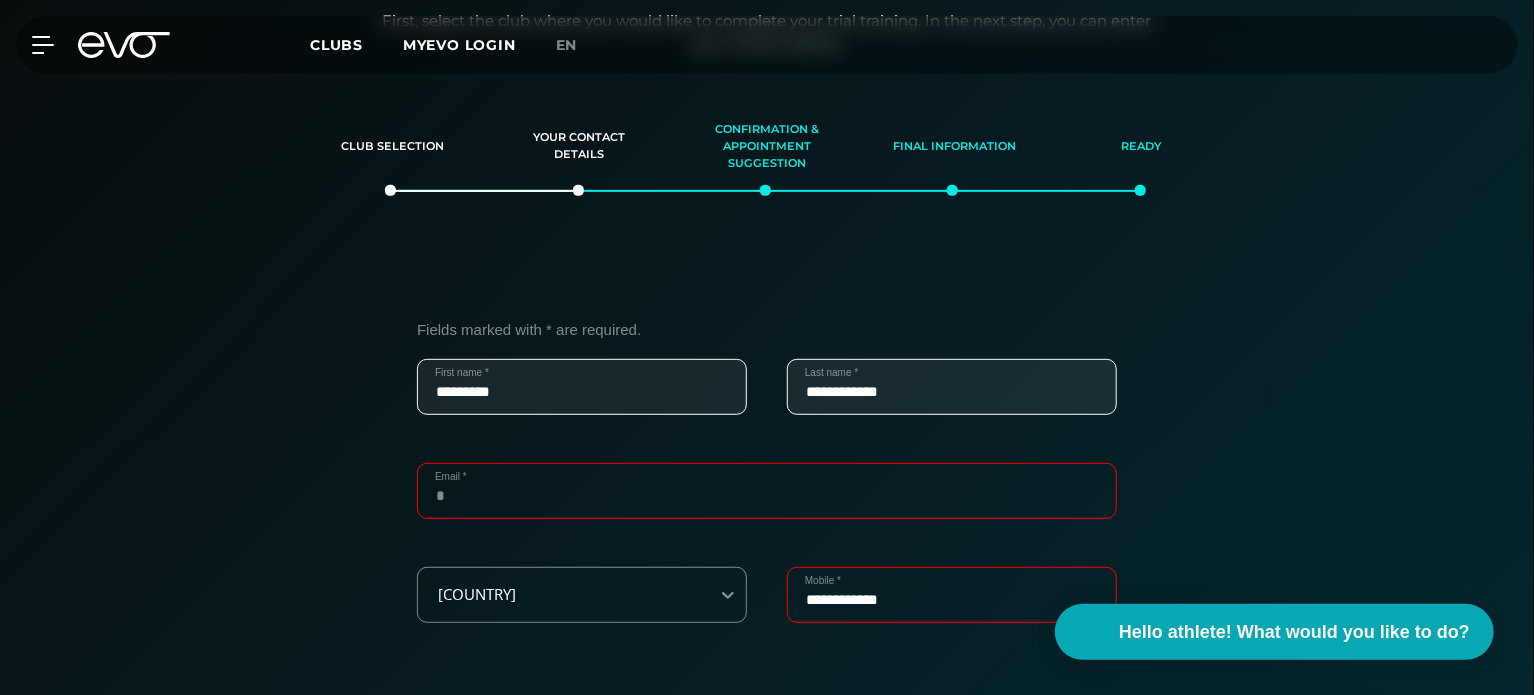 click on "Email *" at bounding box center (767, 491) 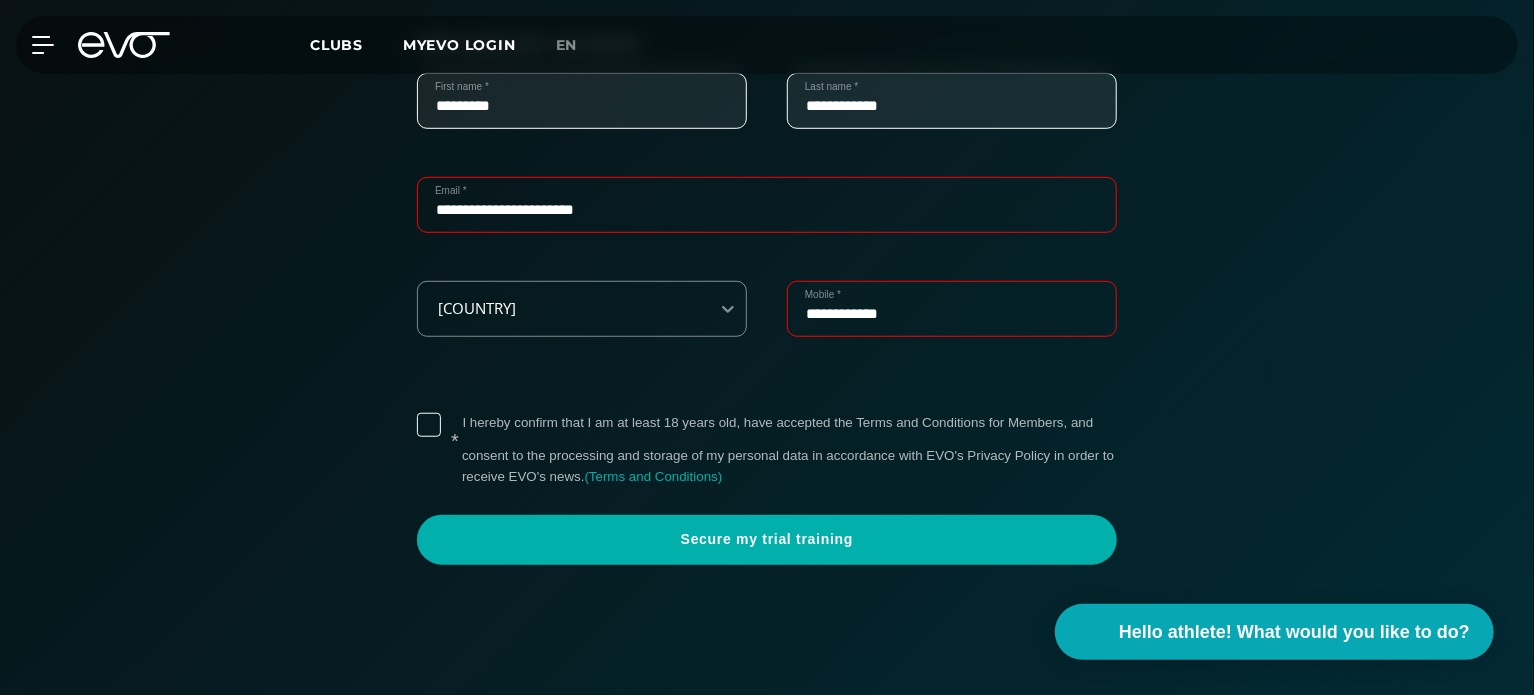scroll, scrollTop: 608, scrollLeft: 0, axis: vertical 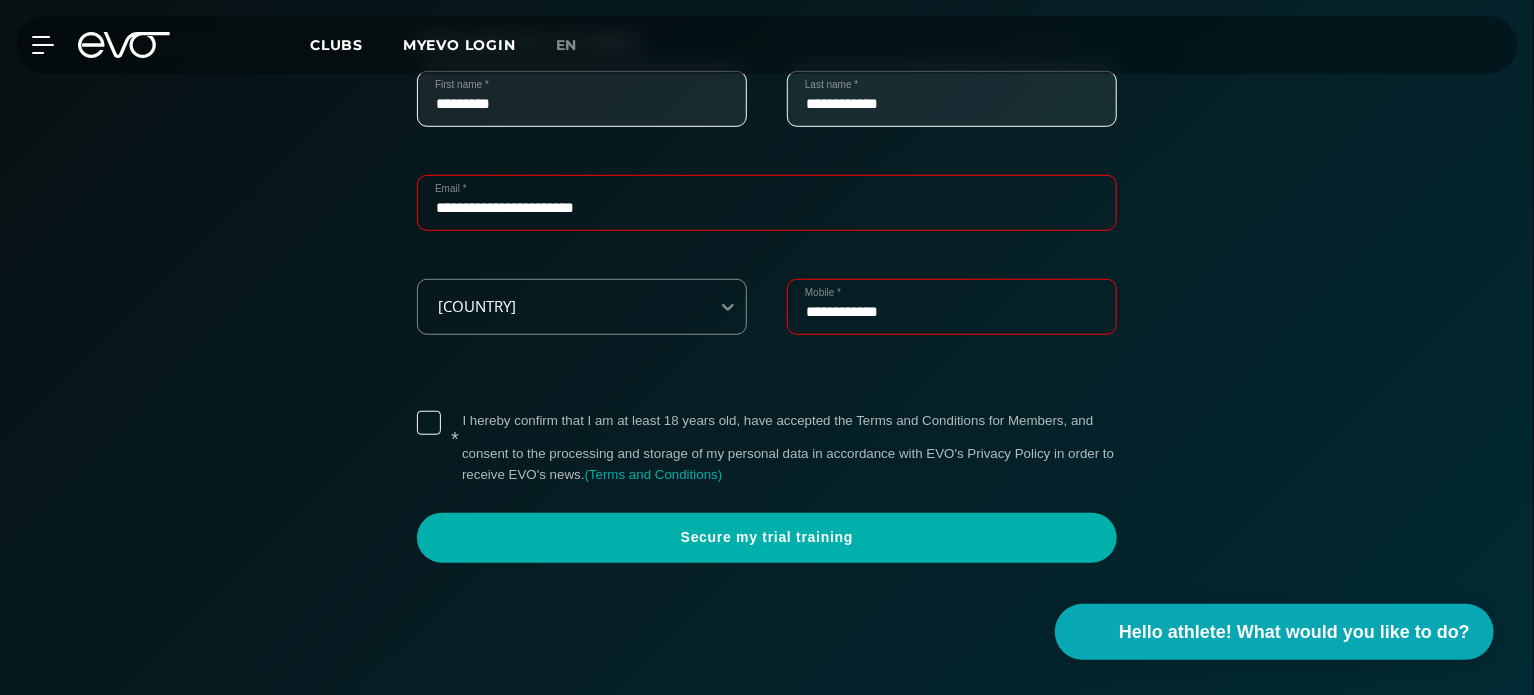 click on "*    I hereby confirm that I am at least 18 years old, have accepted the Terms and Conditions for Members, and consent to the processing and storage of my personal data in accordance with EVO's Privacy Policy in order to receive EVO's news.  (  Terms and Conditions  )" at bounding box center (789, 448) 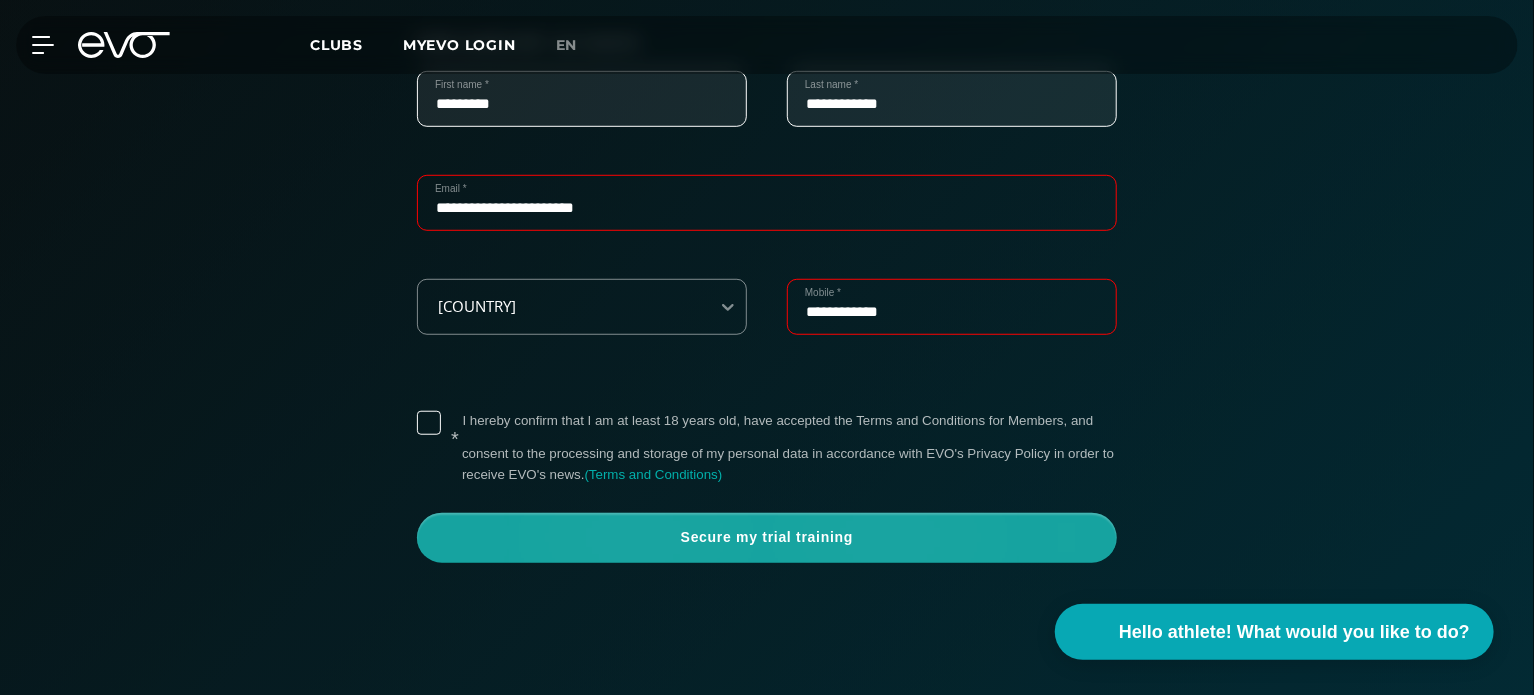 click on "Secure my trial training" at bounding box center [767, 538] 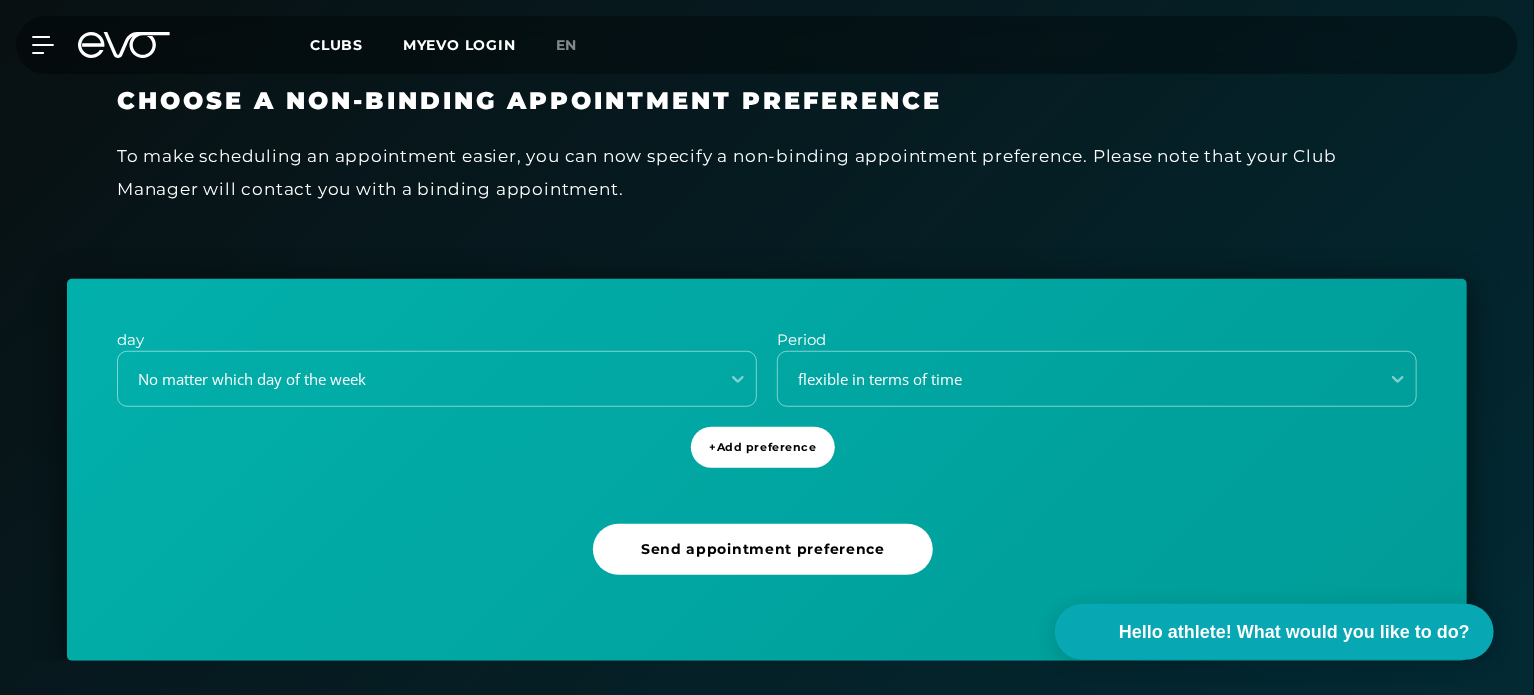 scroll, scrollTop: 536, scrollLeft: 0, axis: vertical 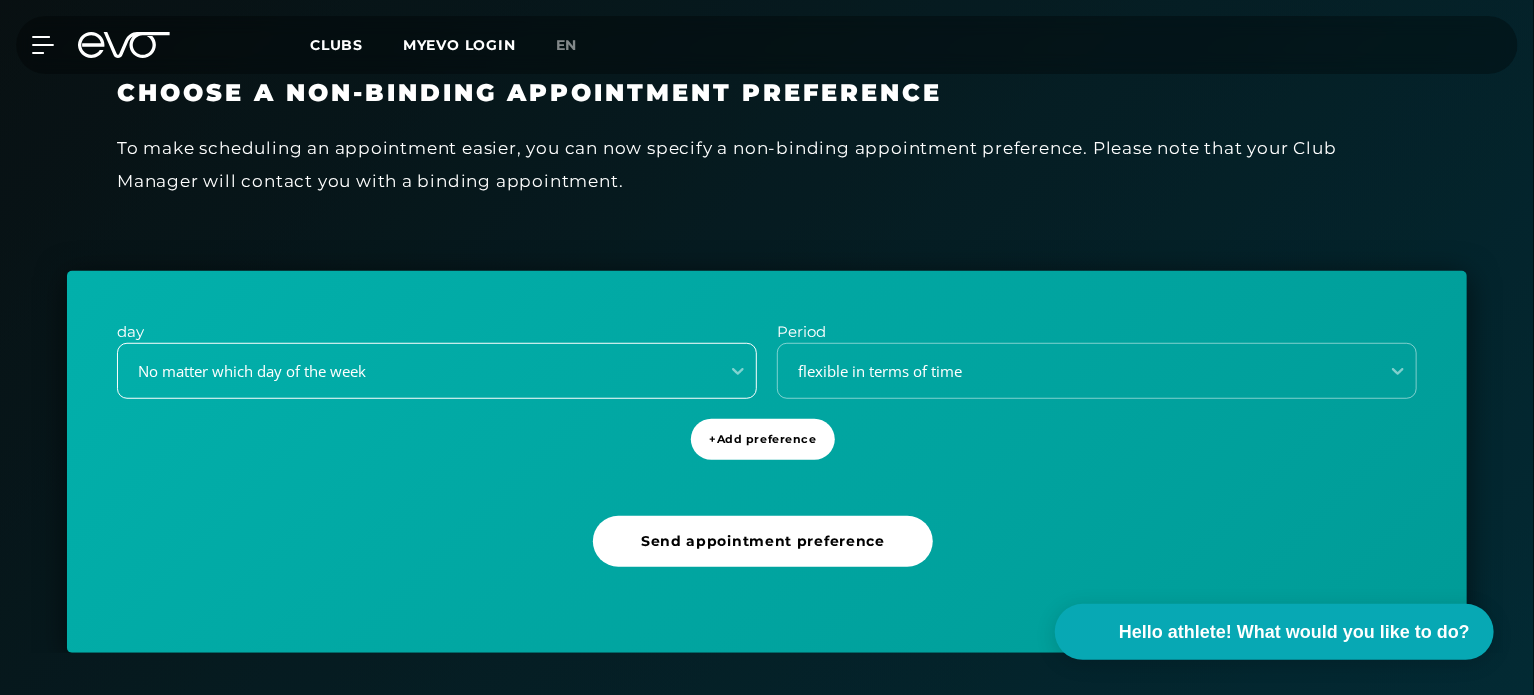 click on "No matter which day of the week" at bounding box center (412, 371) 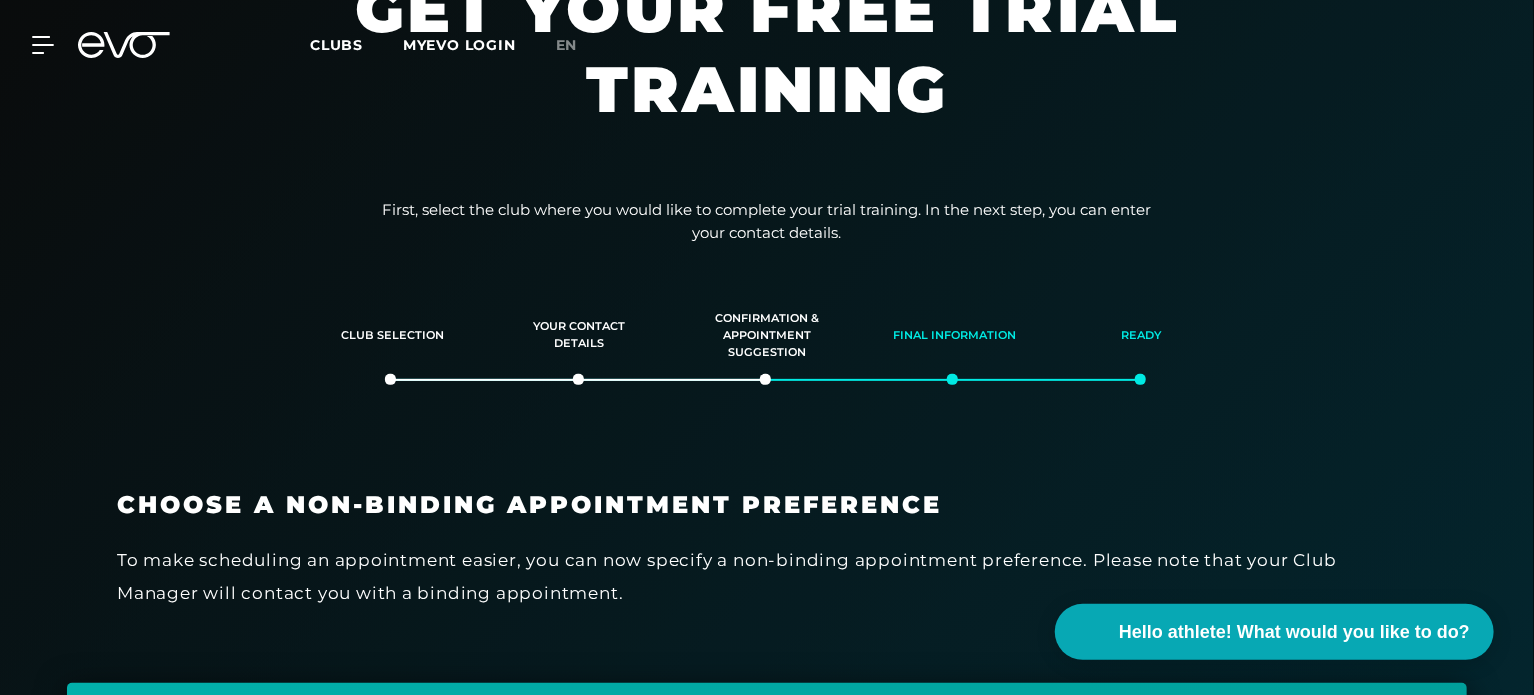 scroll, scrollTop: 53, scrollLeft: 0, axis: vertical 